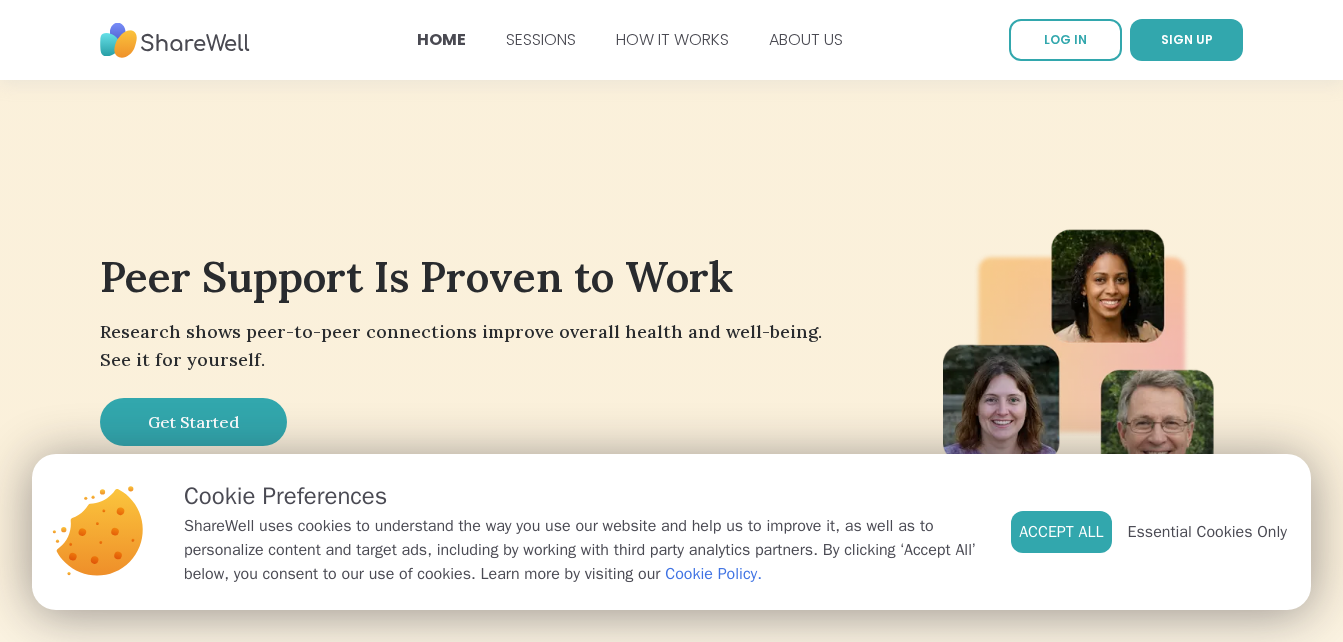 scroll, scrollTop: 514, scrollLeft: 0, axis: vertical 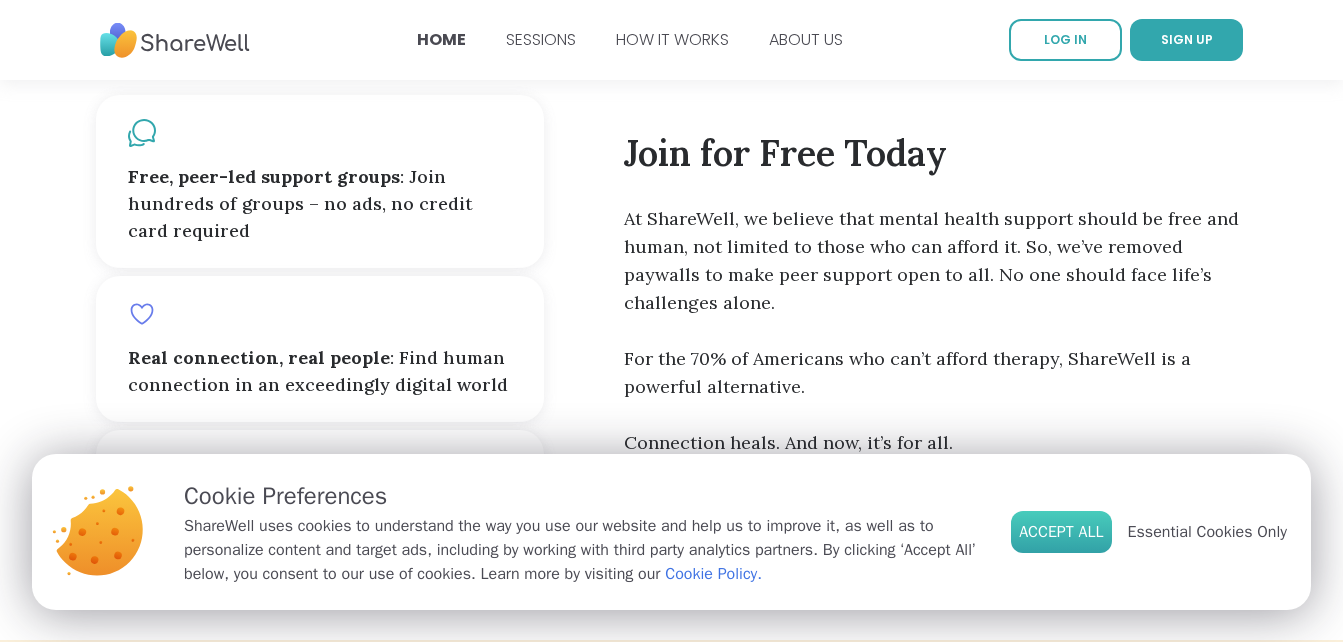 click on "Accept All" at bounding box center (1061, 532) 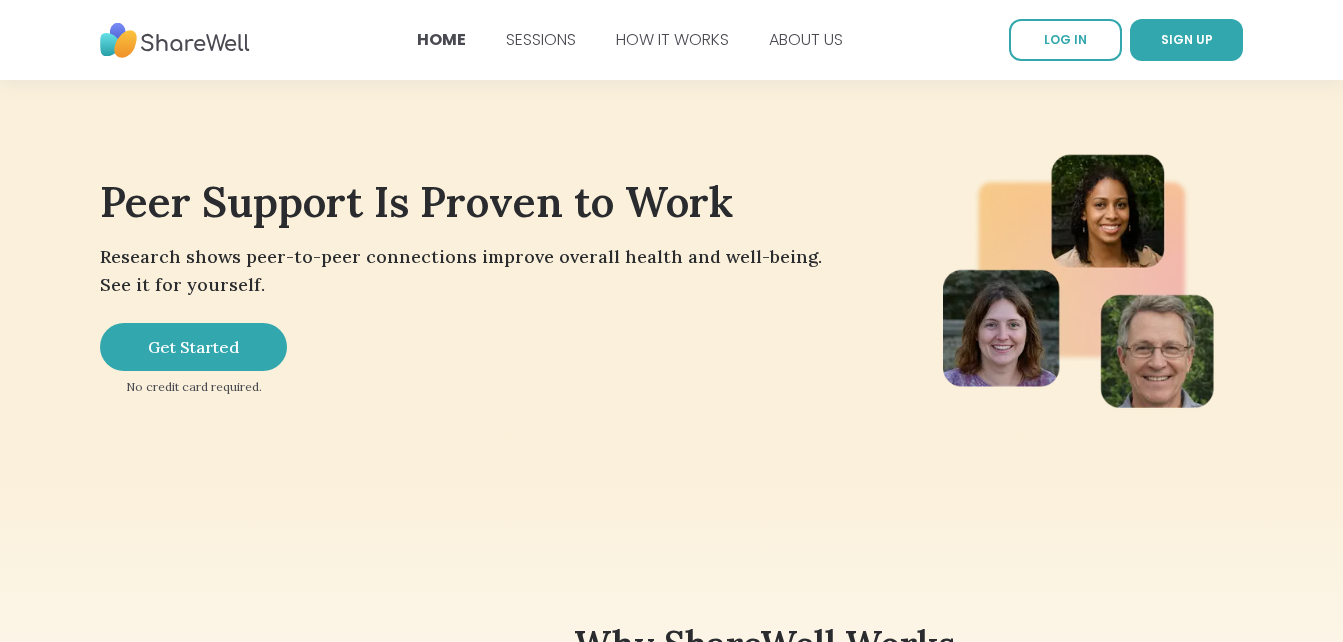 scroll, scrollTop: 0, scrollLeft: 0, axis: both 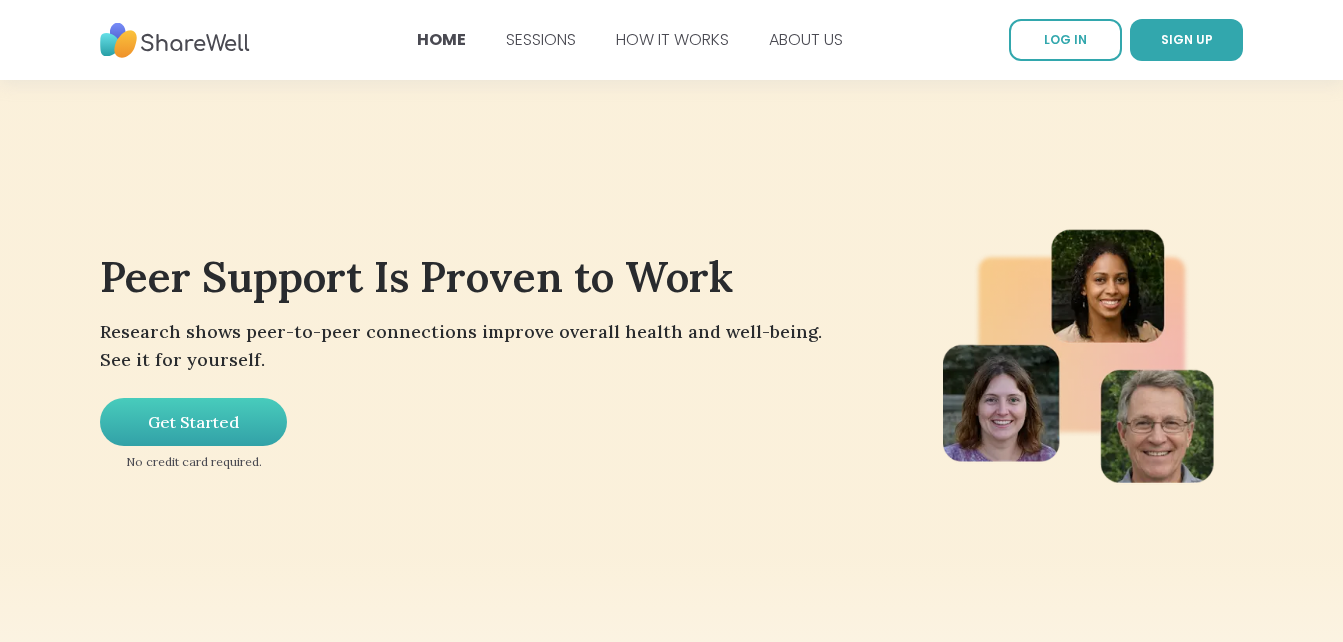 click on "Get Started" at bounding box center (193, 422) 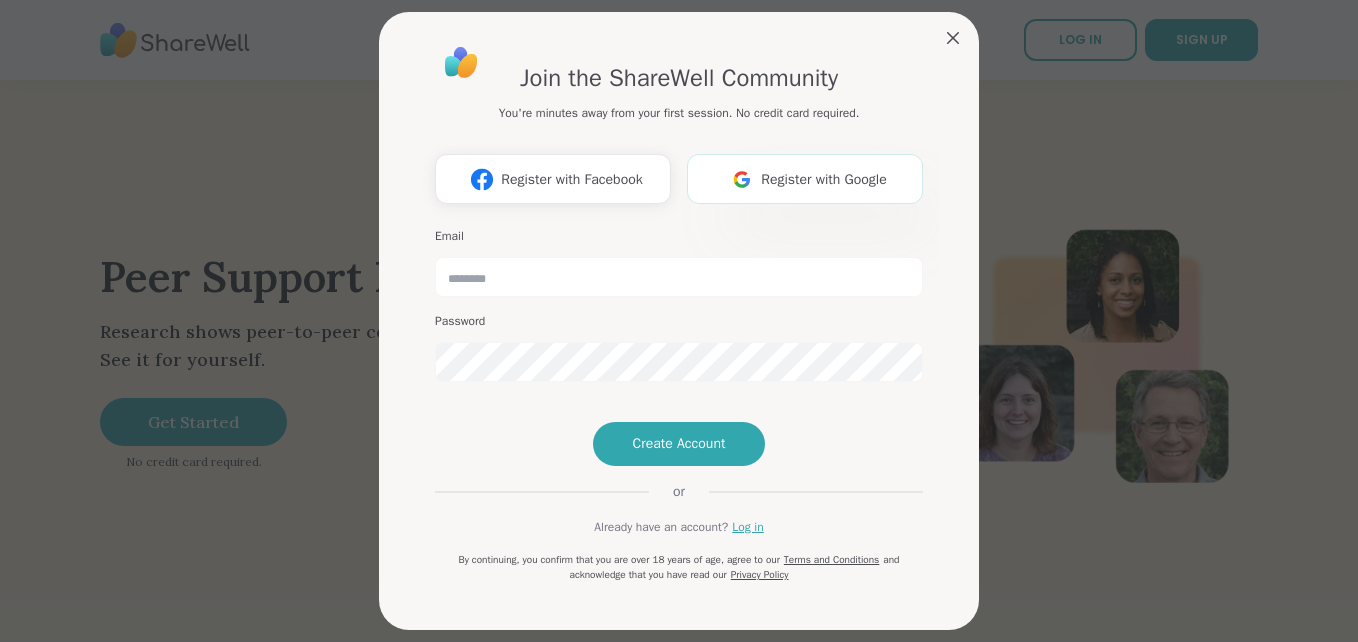 click on "Register with Google" at bounding box center (824, 179) 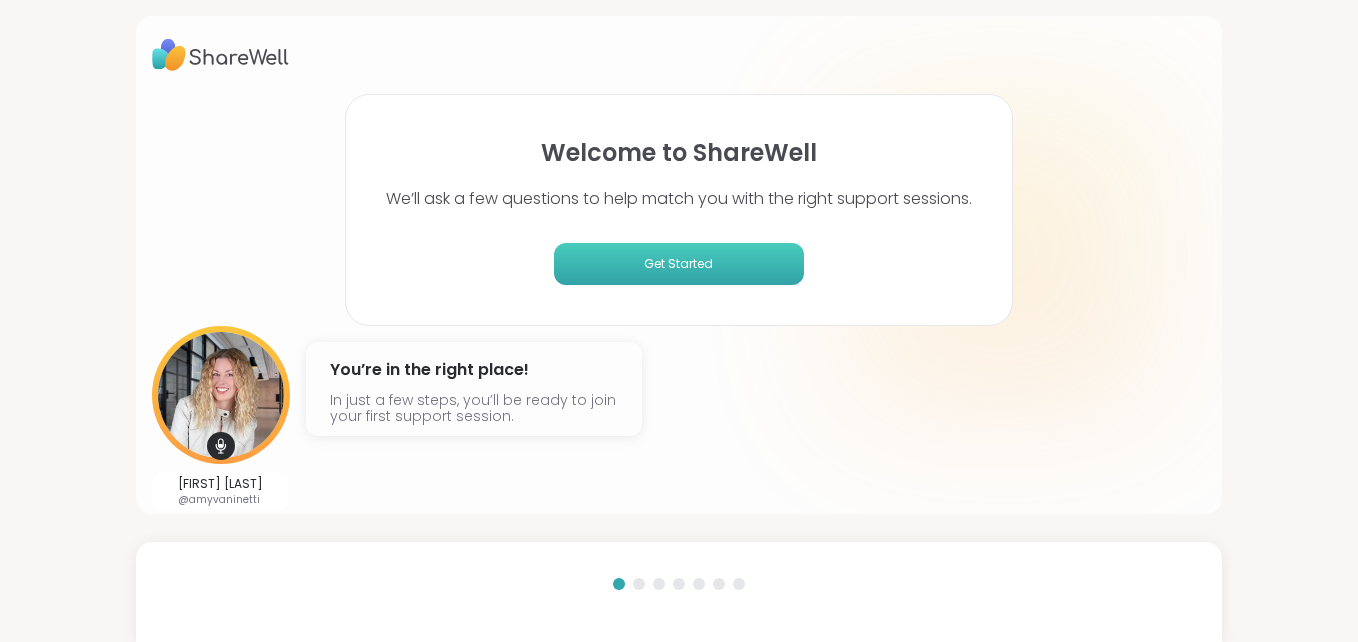 click on "Get Started" at bounding box center (679, 264) 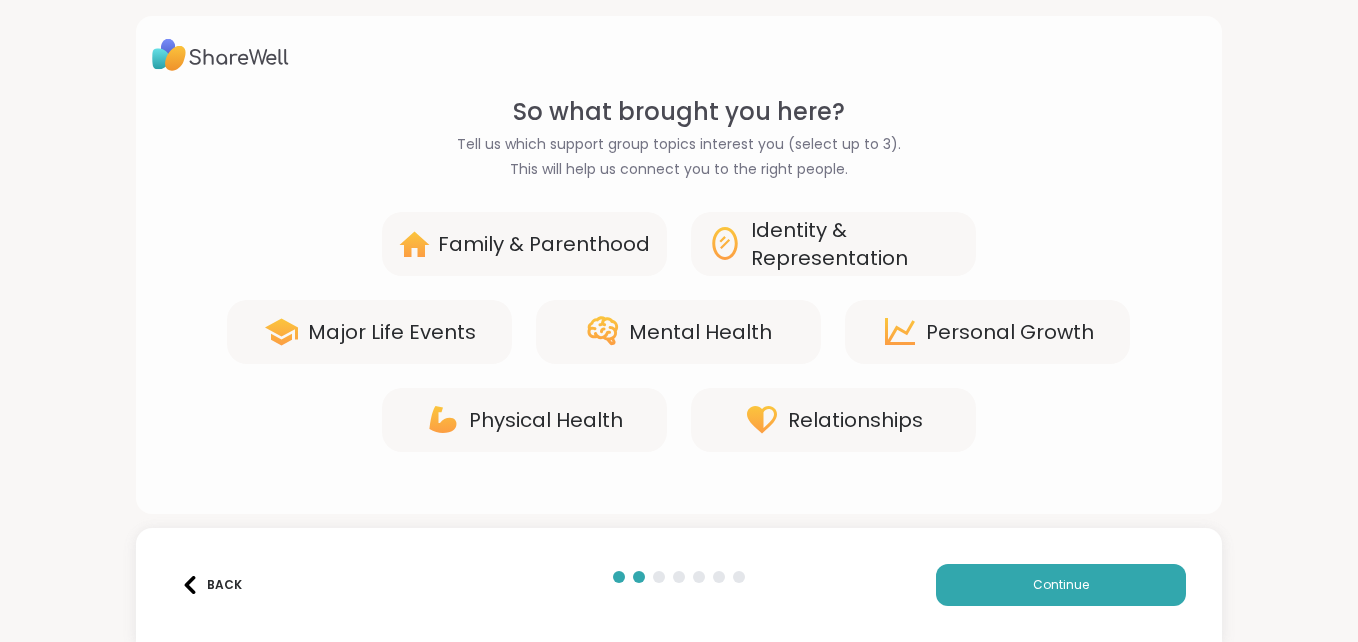 click on "Mental Health" at bounding box center [700, 332] 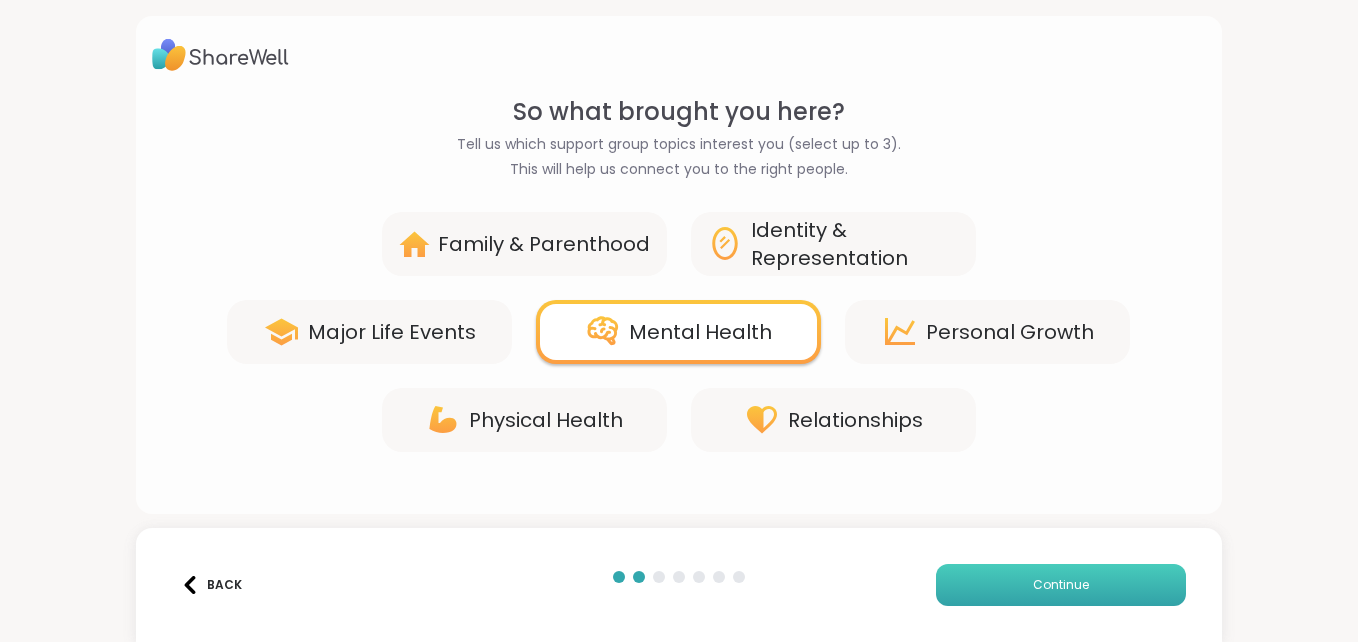 click on "Continue" at bounding box center [1061, 585] 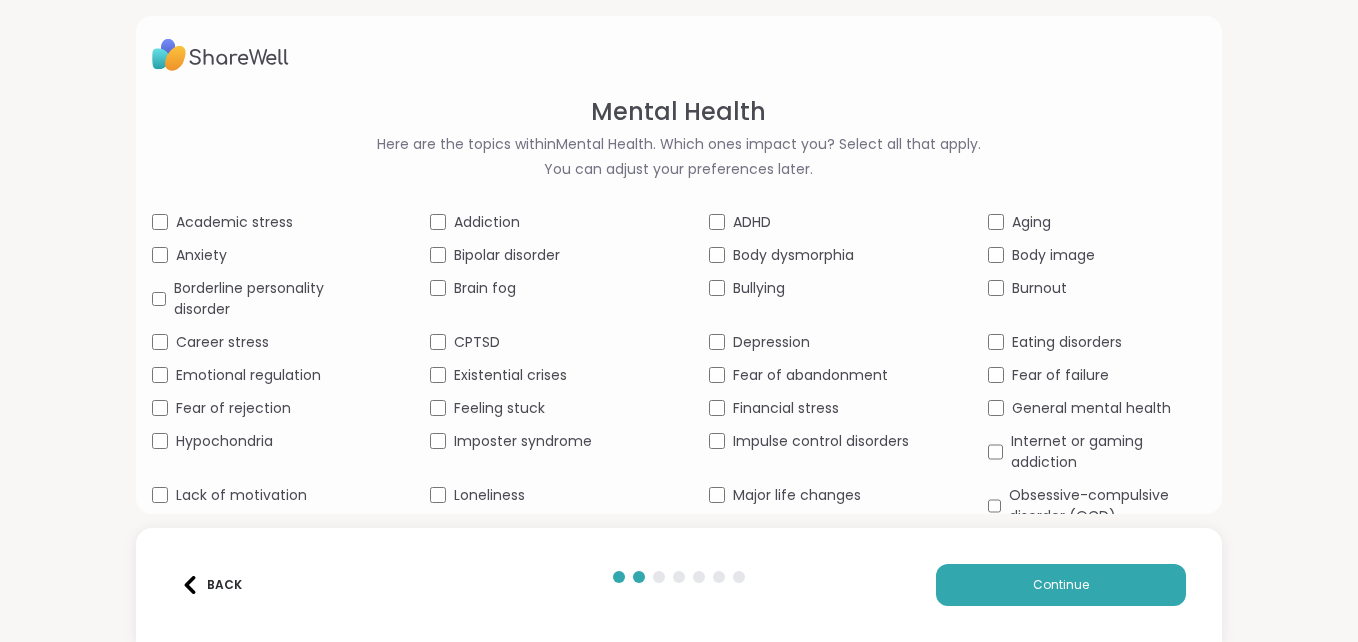 click on "Academic stress" at bounding box center [234, 222] 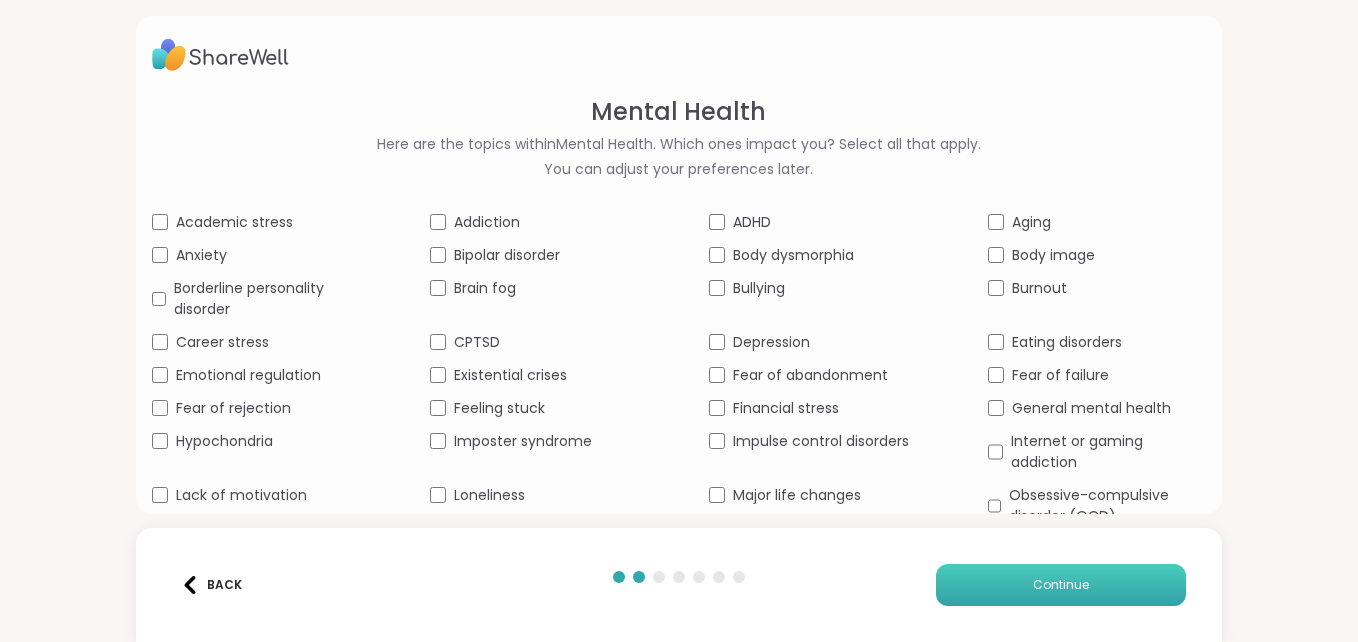 click on "Continue" at bounding box center (1061, 585) 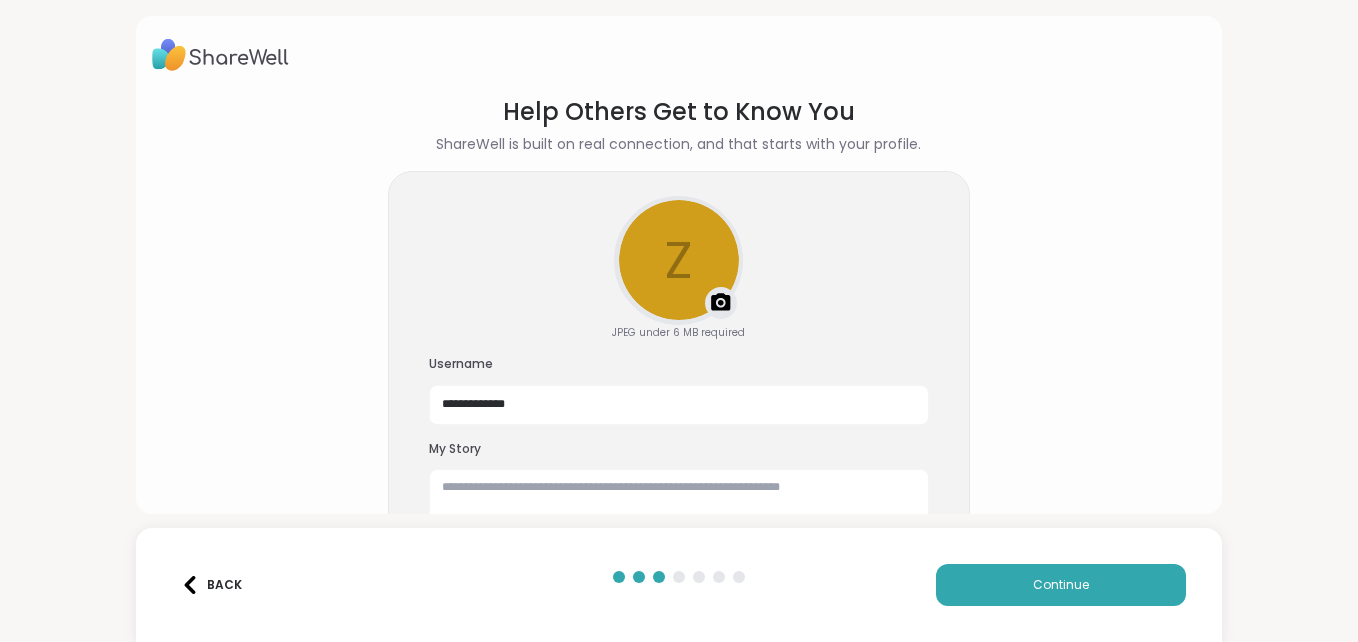 click on "**********" at bounding box center [679, 321] 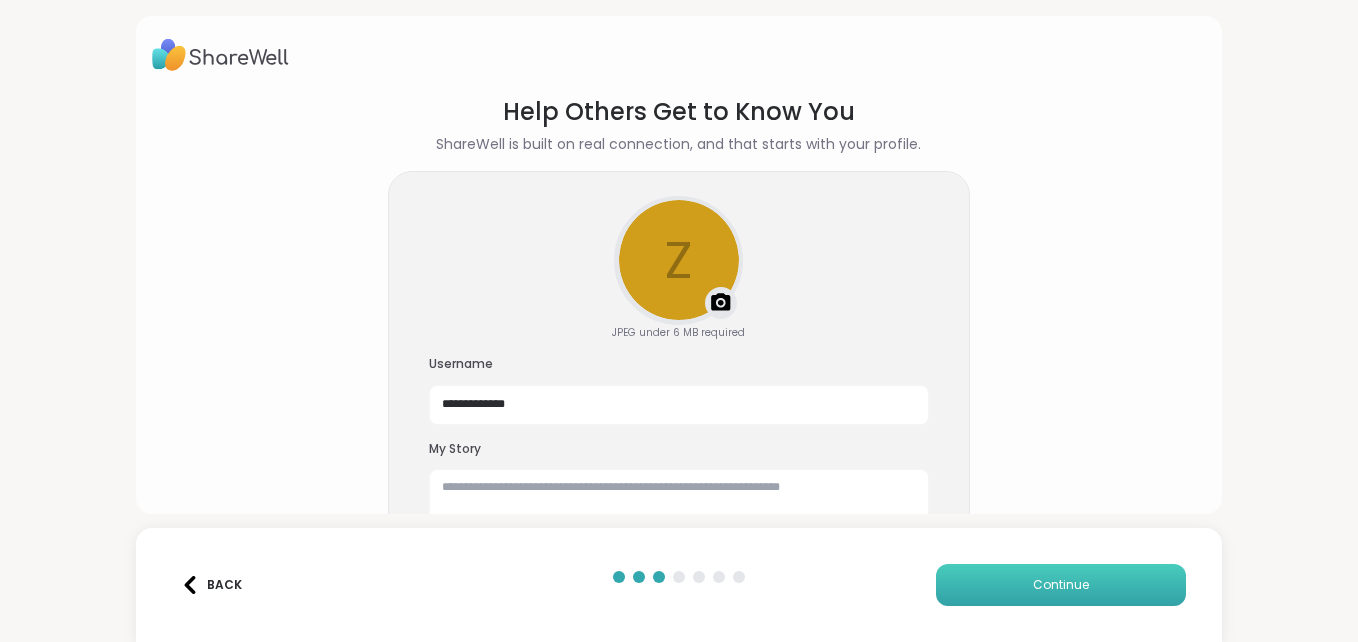 click on "Continue" at bounding box center (1061, 585) 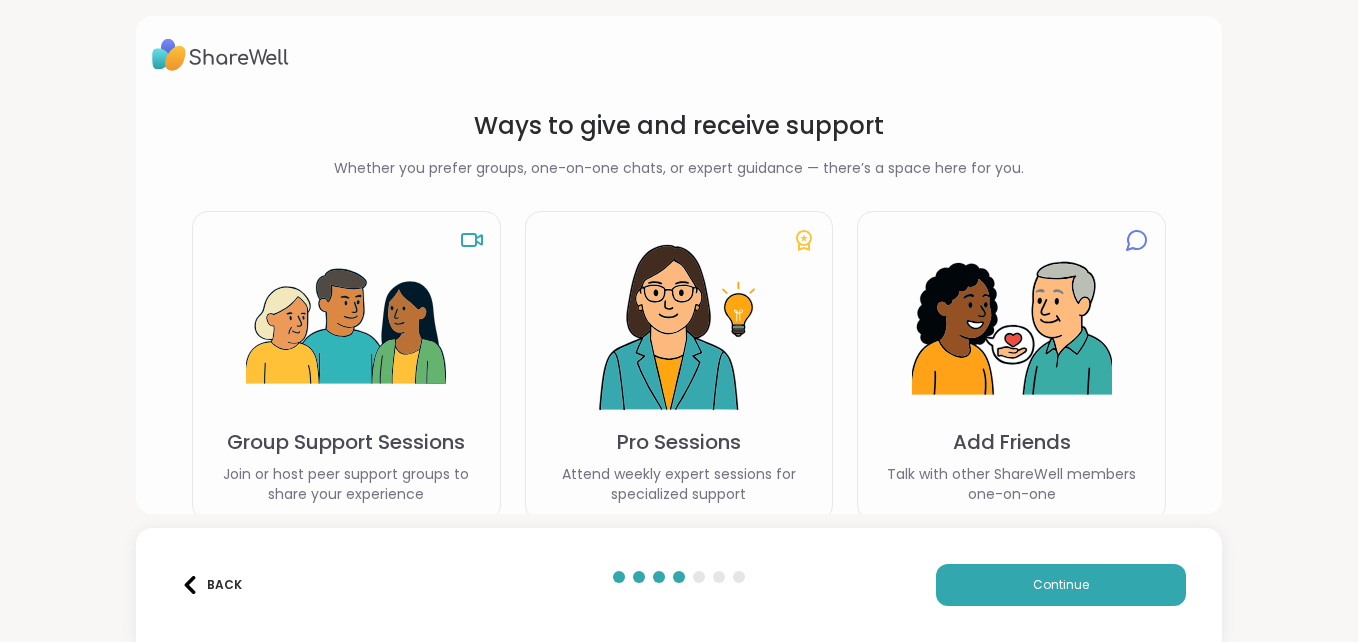 click at bounding box center [346, 328] 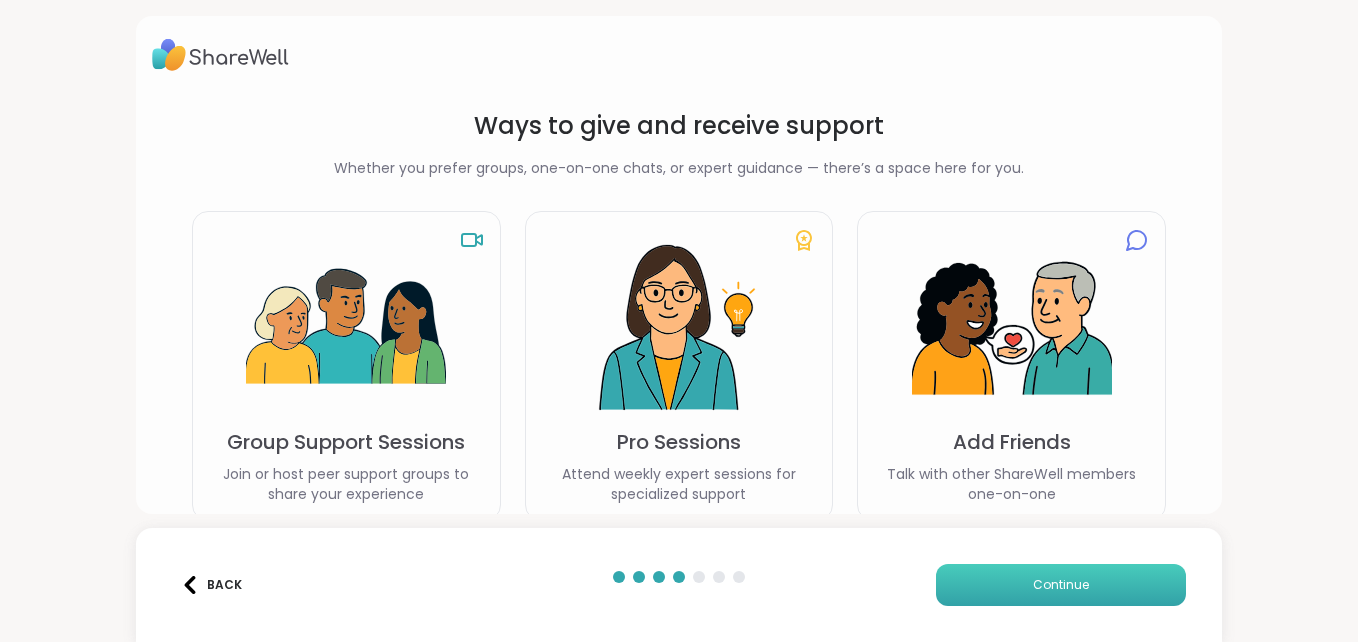 click on "Continue" at bounding box center (1061, 585) 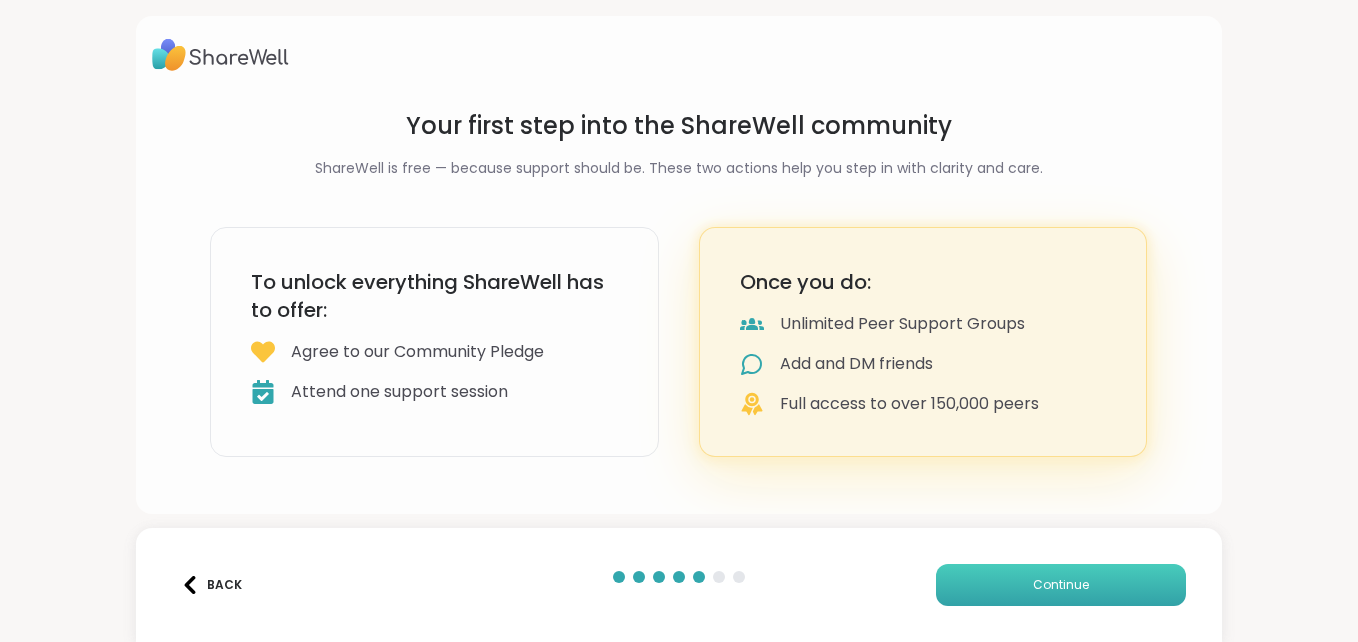 click on "Continue" at bounding box center [1061, 585] 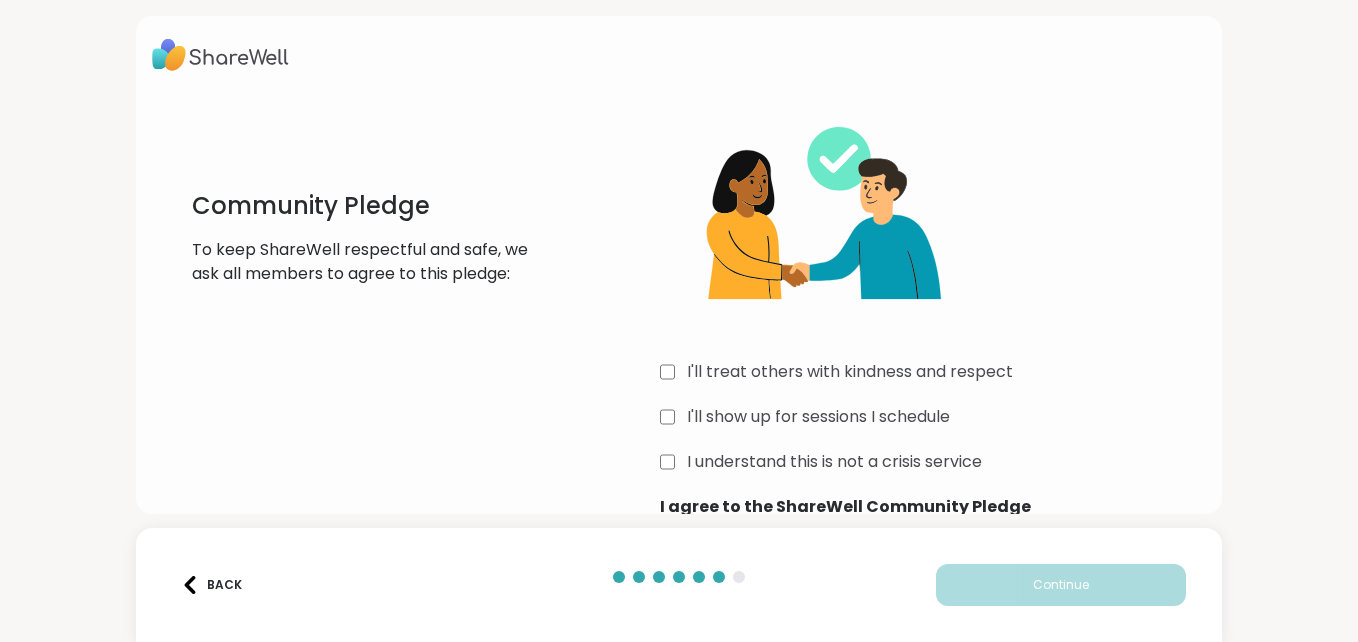 click on "I'll treat others with kindness and respect" at bounding box center (850, 372) 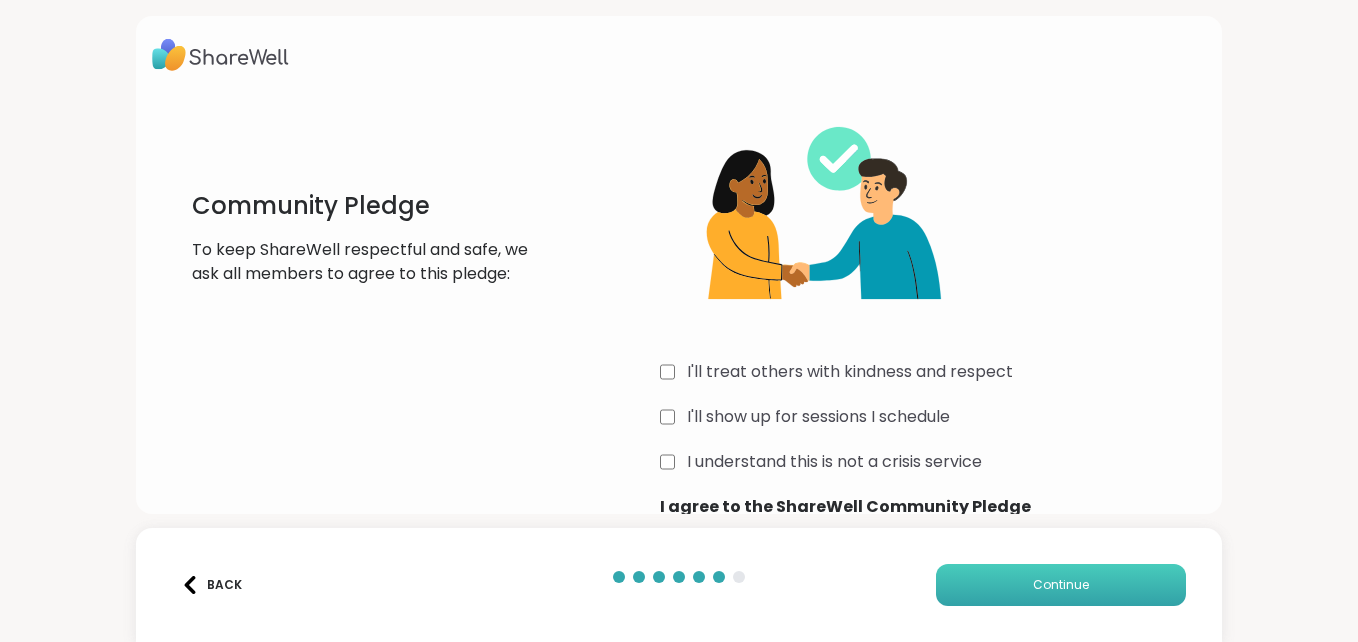 click on "Continue" at bounding box center (1061, 585) 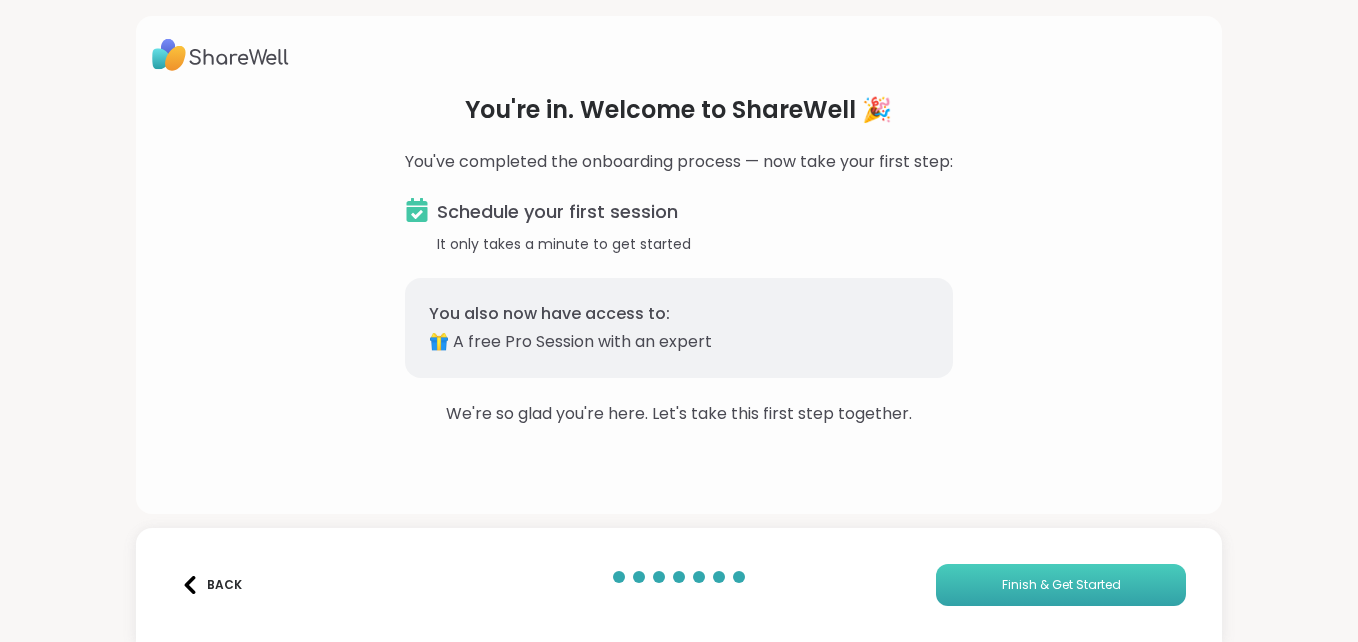 click on "Finish & Get Started" at bounding box center (1061, 585) 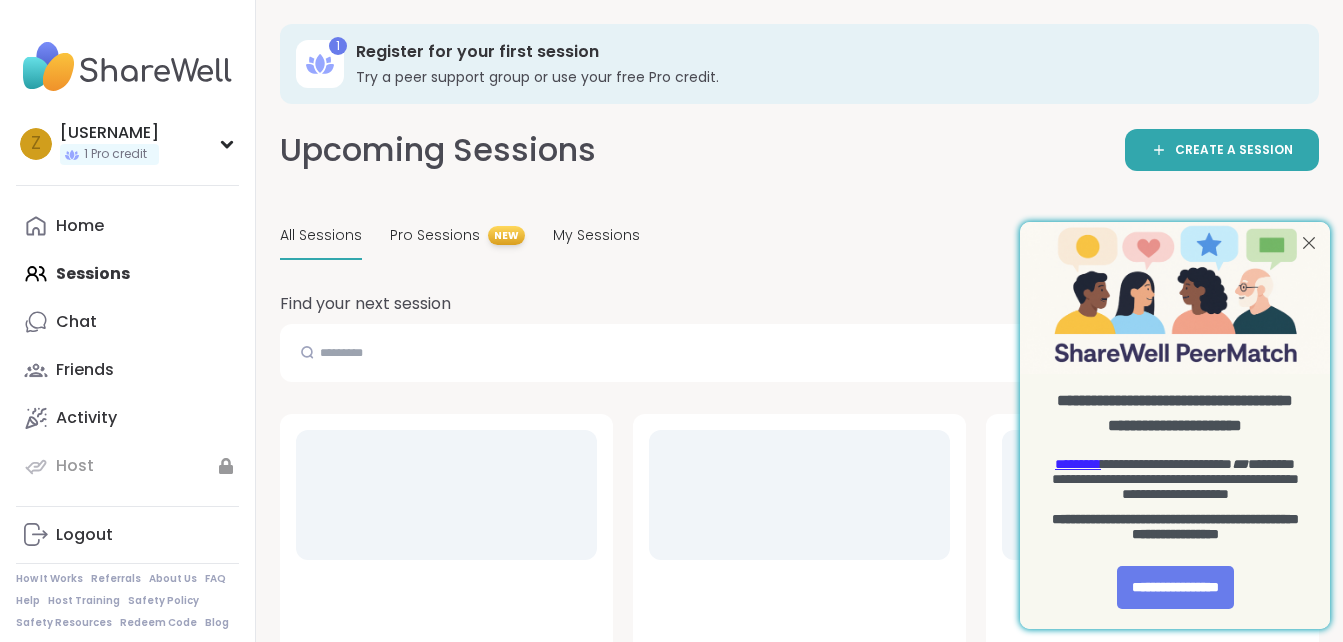 scroll, scrollTop: 0, scrollLeft: 0, axis: both 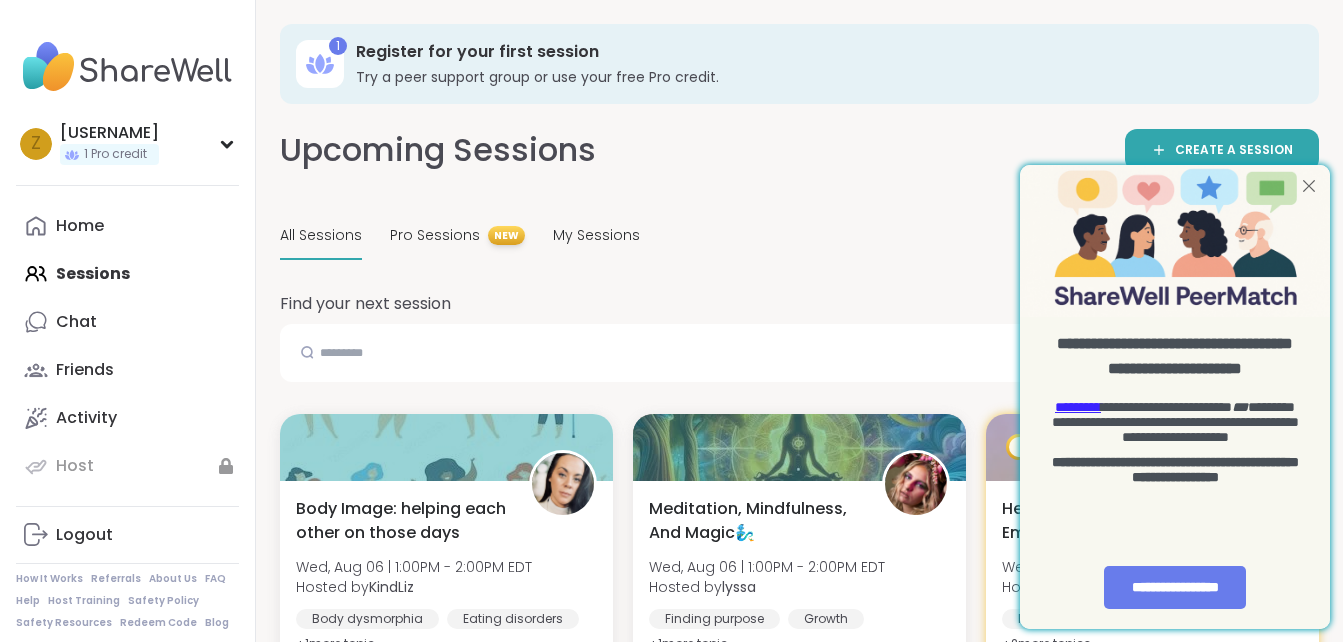 click at bounding box center (1309, 186) 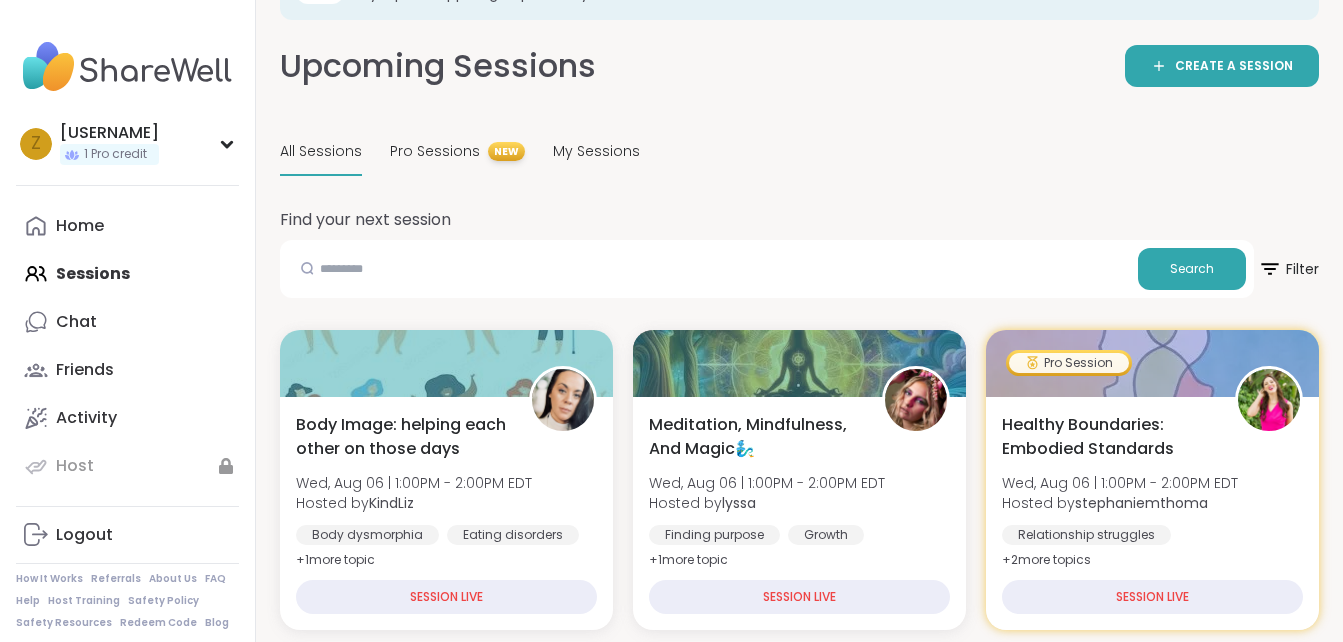 scroll, scrollTop: 0, scrollLeft: 0, axis: both 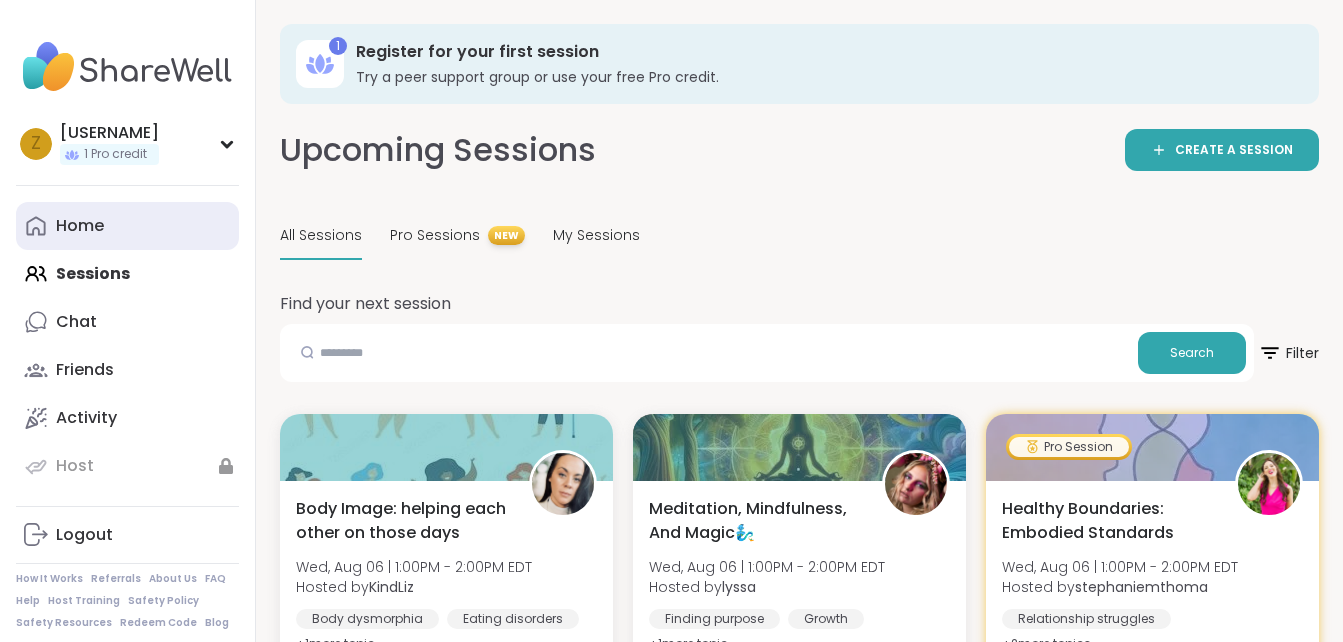 click on "Home" at bounding box center [127, 226] 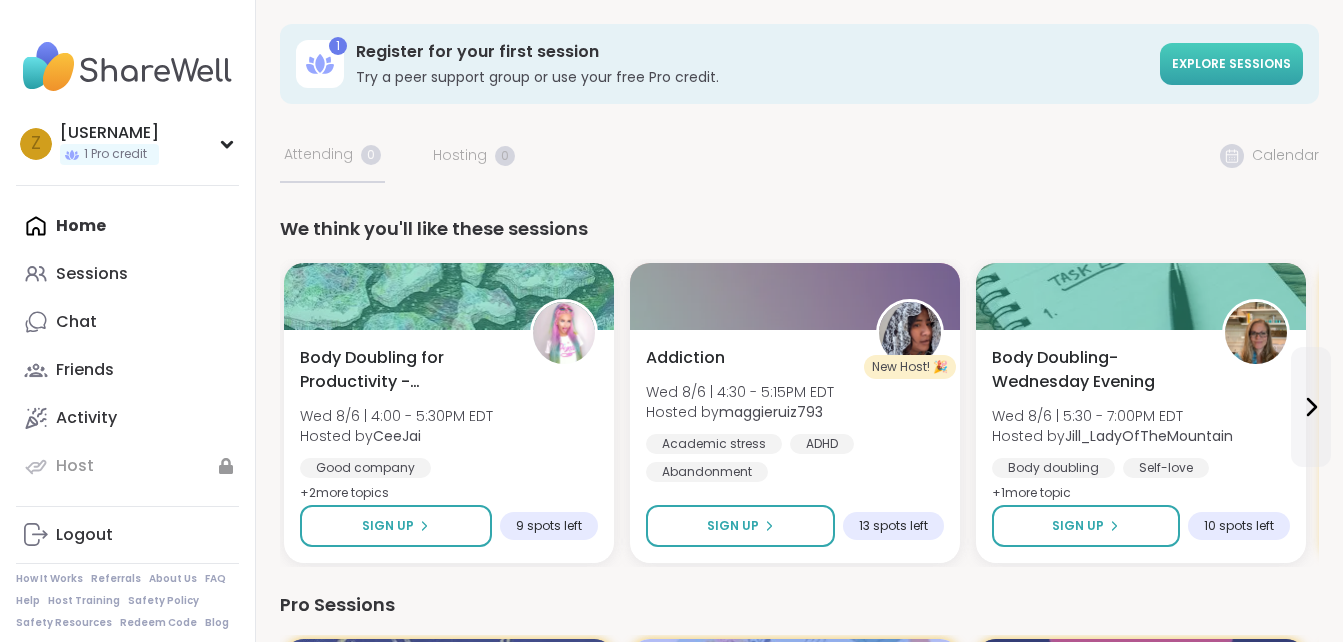 click on "Explore sessions" at bounding box center [1231, 63] 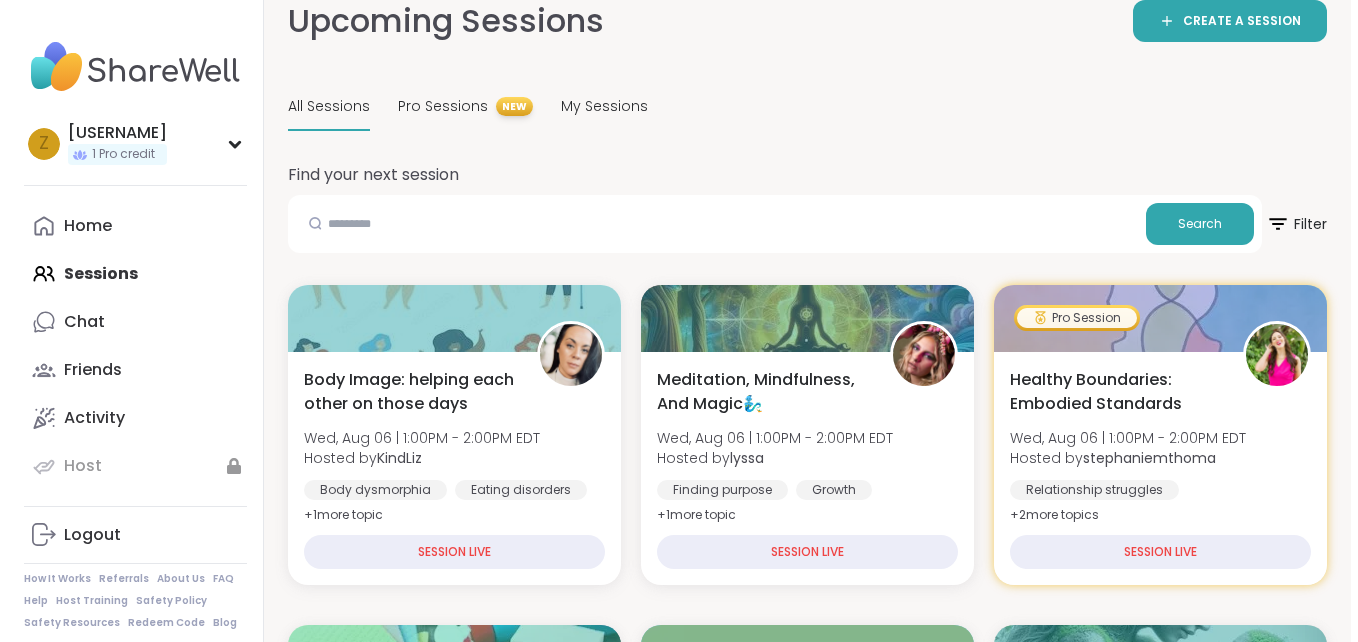 scroll, scrollTop: 122, scrollLeft: 0, axis: vertical 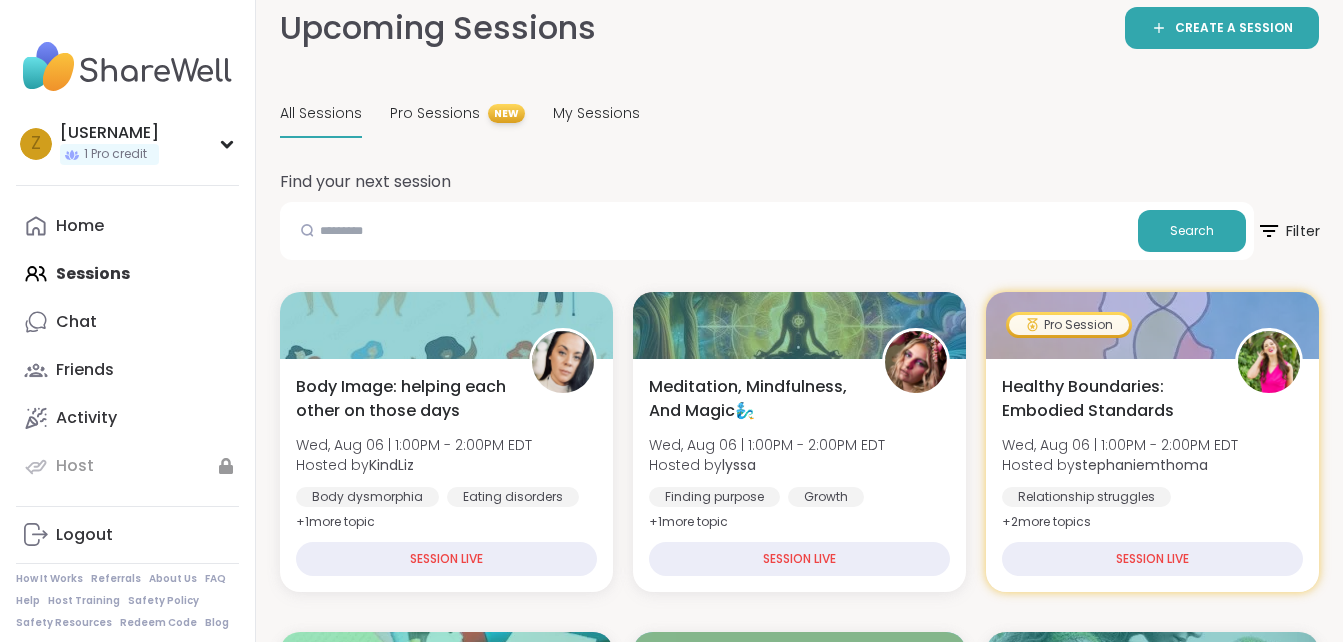 click on "Filter" at bounding box center (1288, 231) 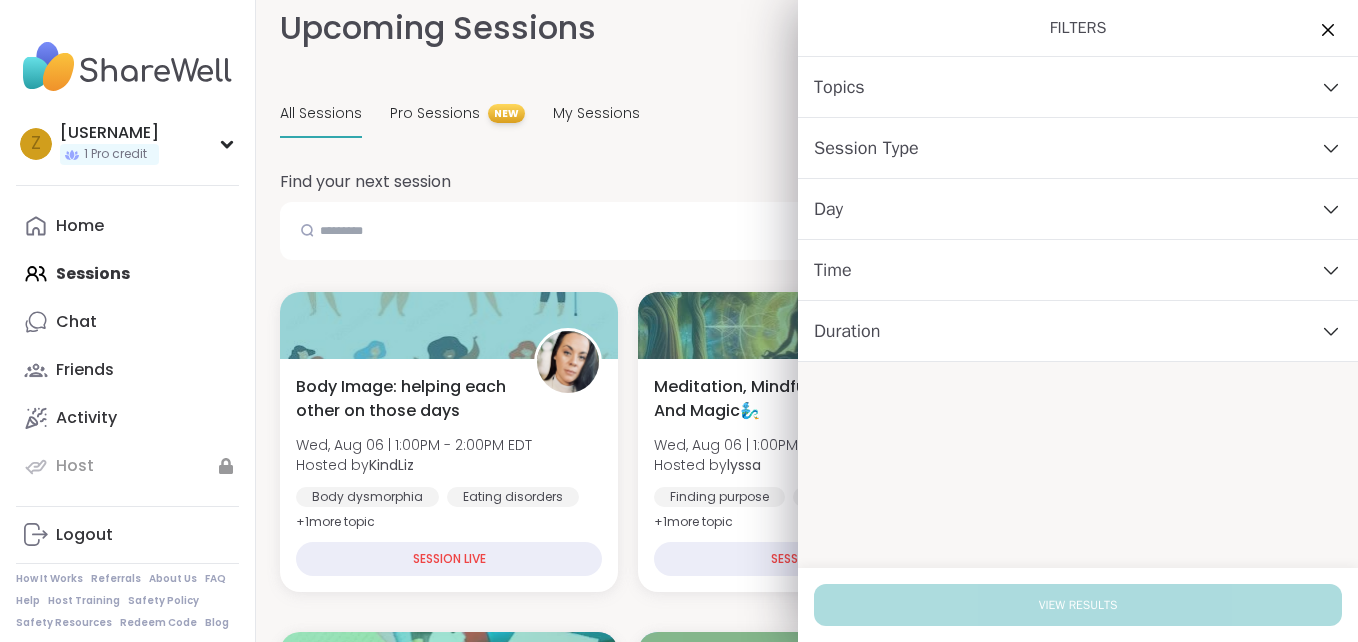 click on "Session Type" at bounding box center (1078, 148) 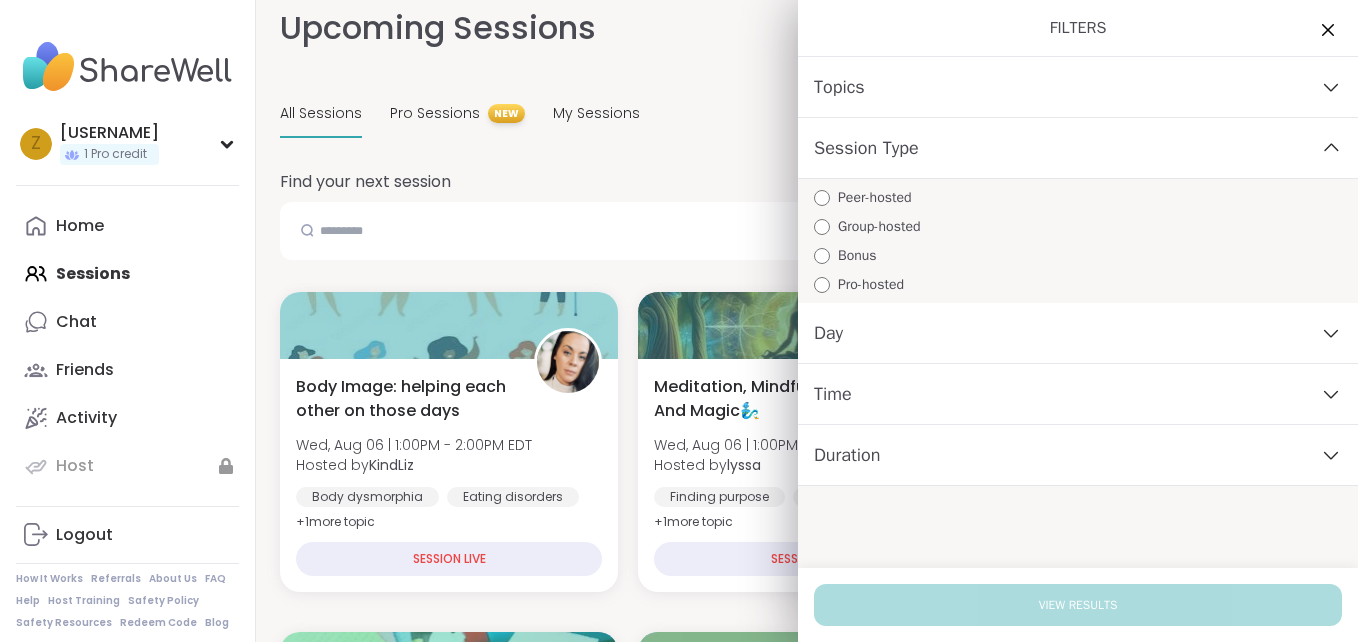 click on "Session Type" at bounding box center [1078, 148] 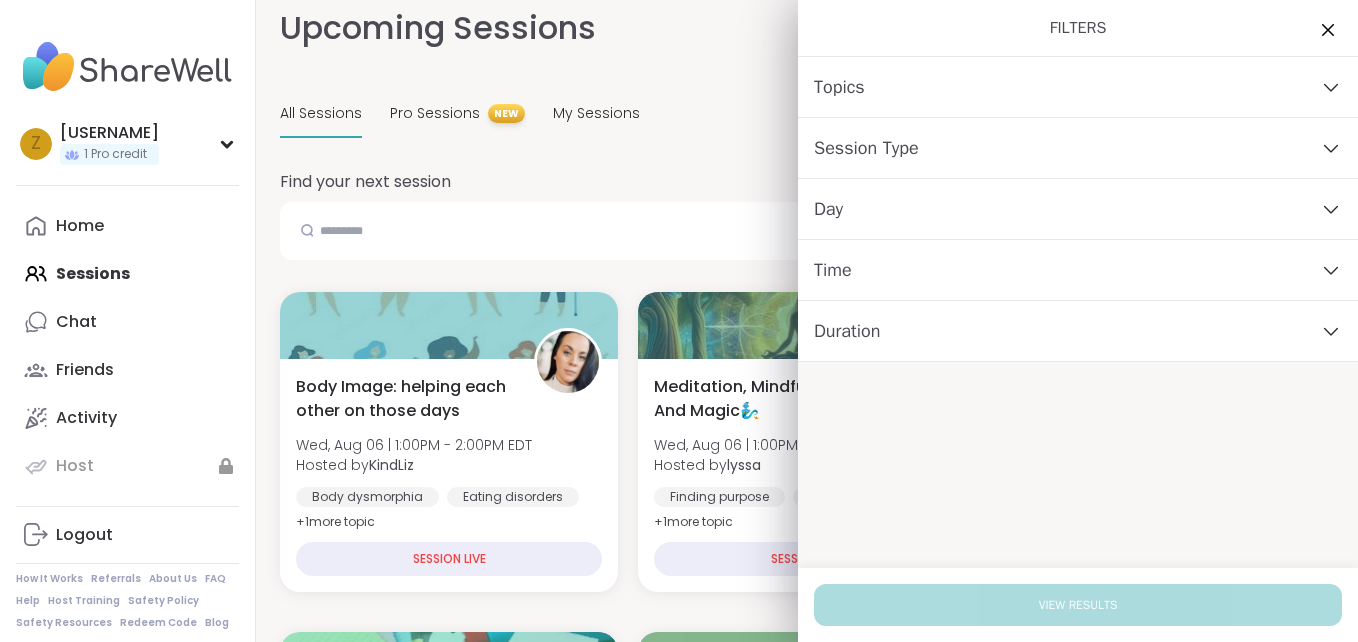click on "Topics" at bounding box center [1078, 87] 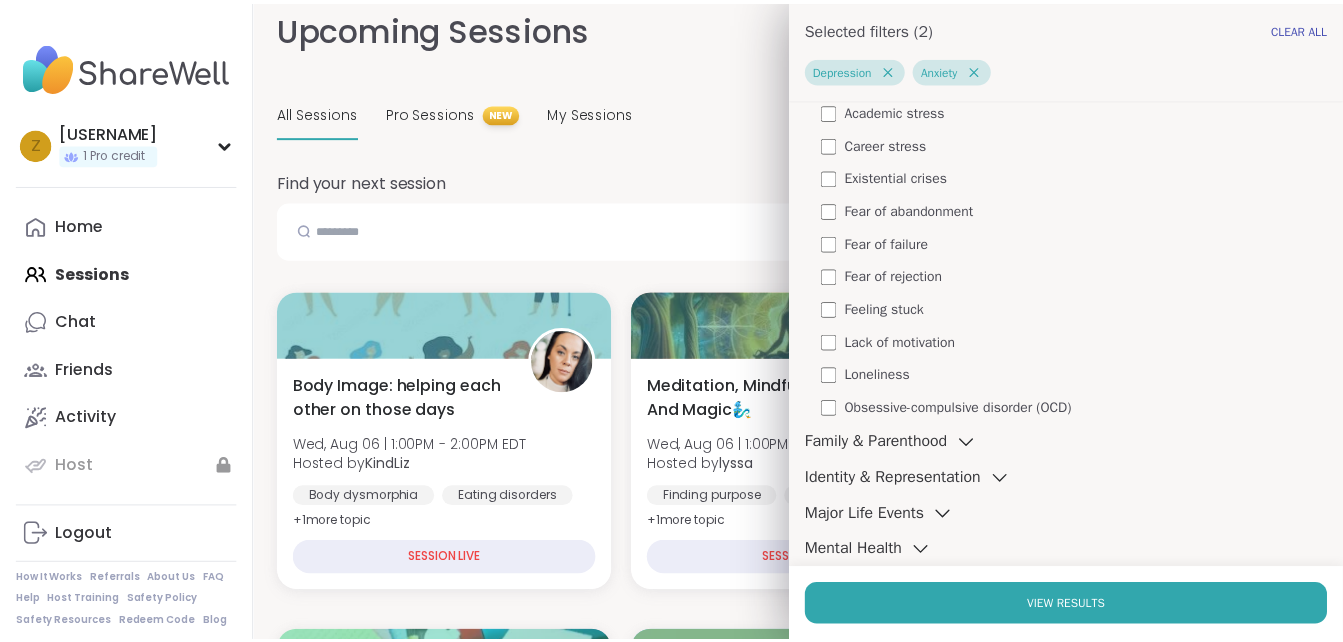 scroll, scrollTop: 350, scrollLeft: 0, axis: vertical 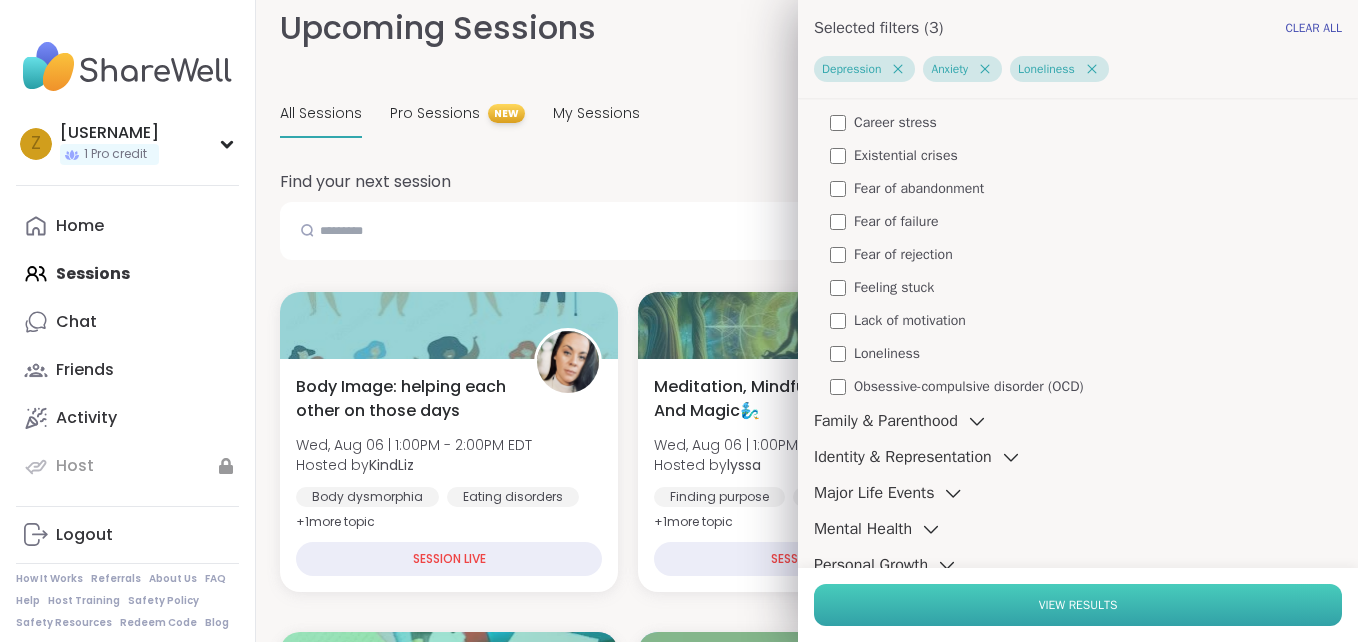 click on "View Results" at bounding box center (1078, 605) 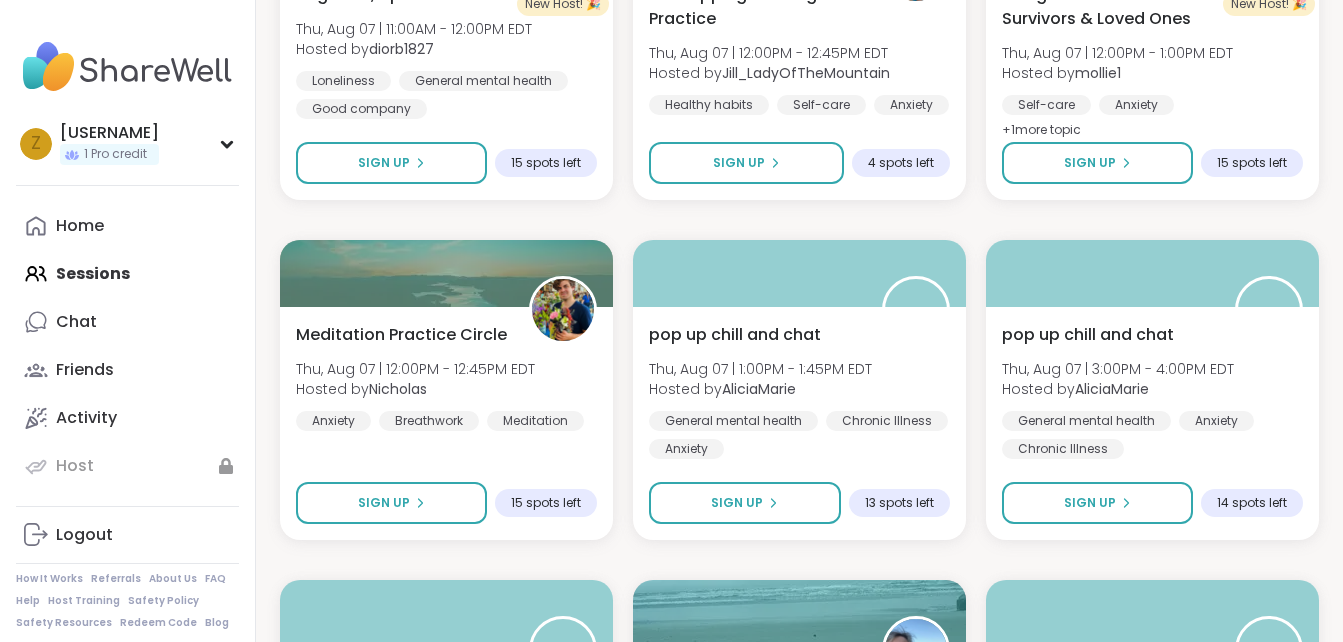 scroll, scrollTop: 0, scrollLeft: 0, axis: both 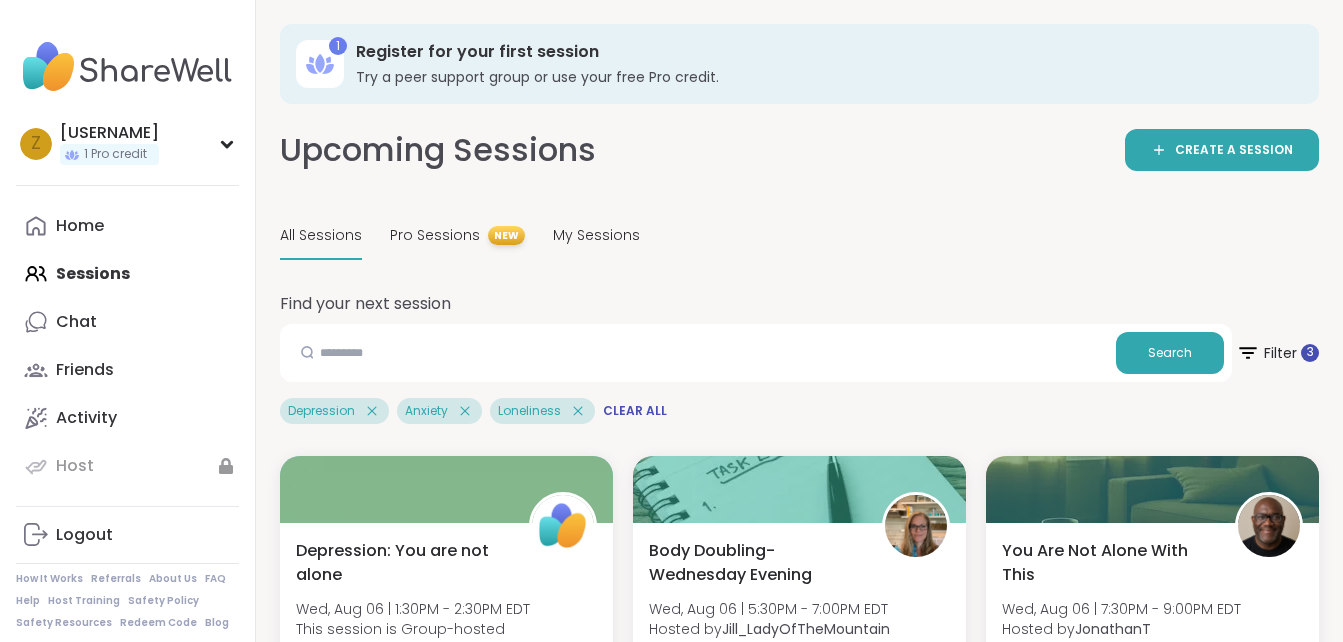 click 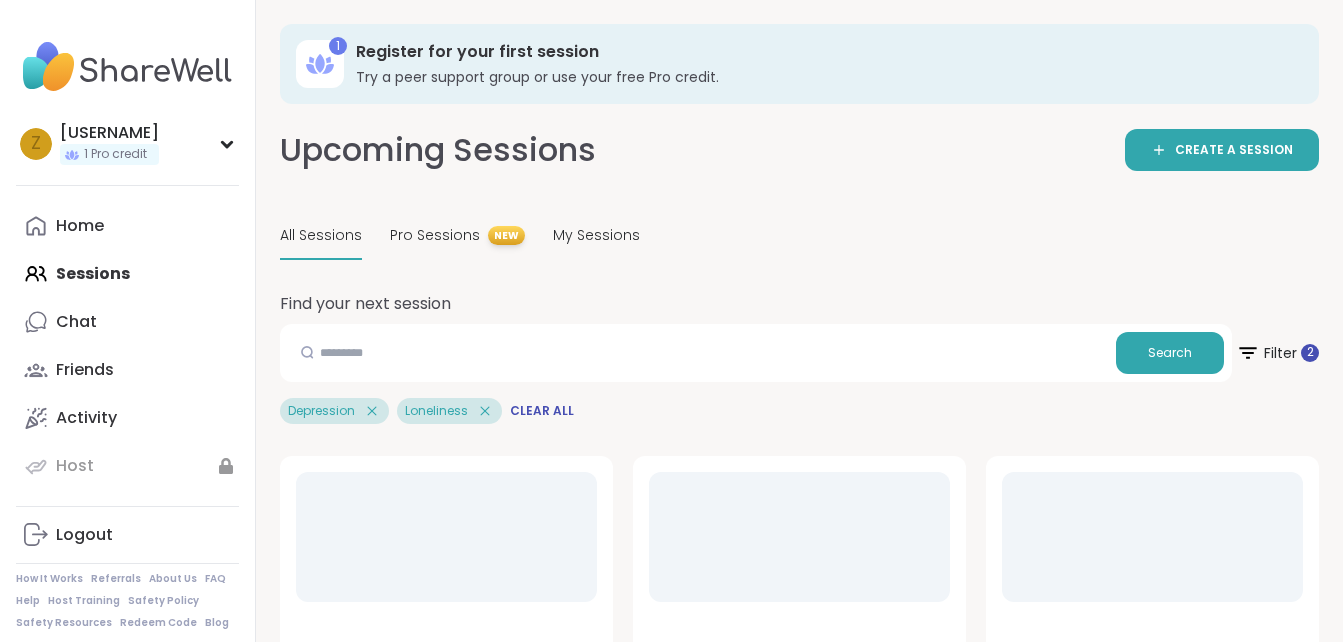 click 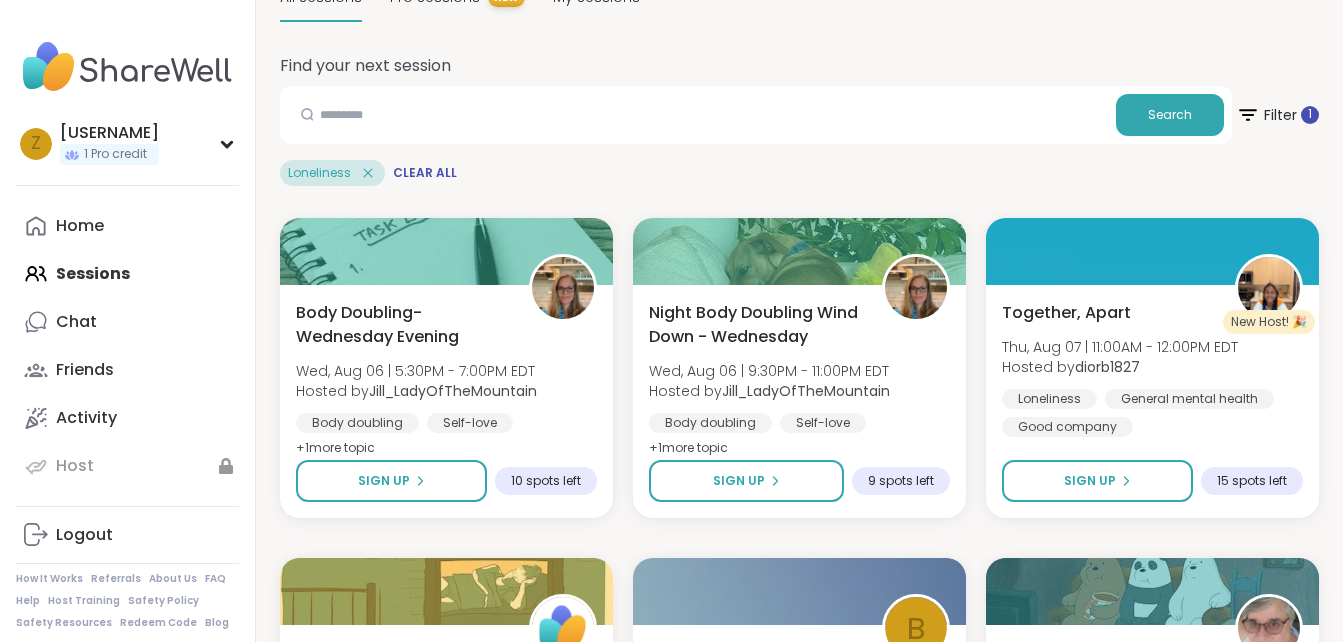 scroll, scrollTop: 277, scrollLeft: 0, axis: vertical 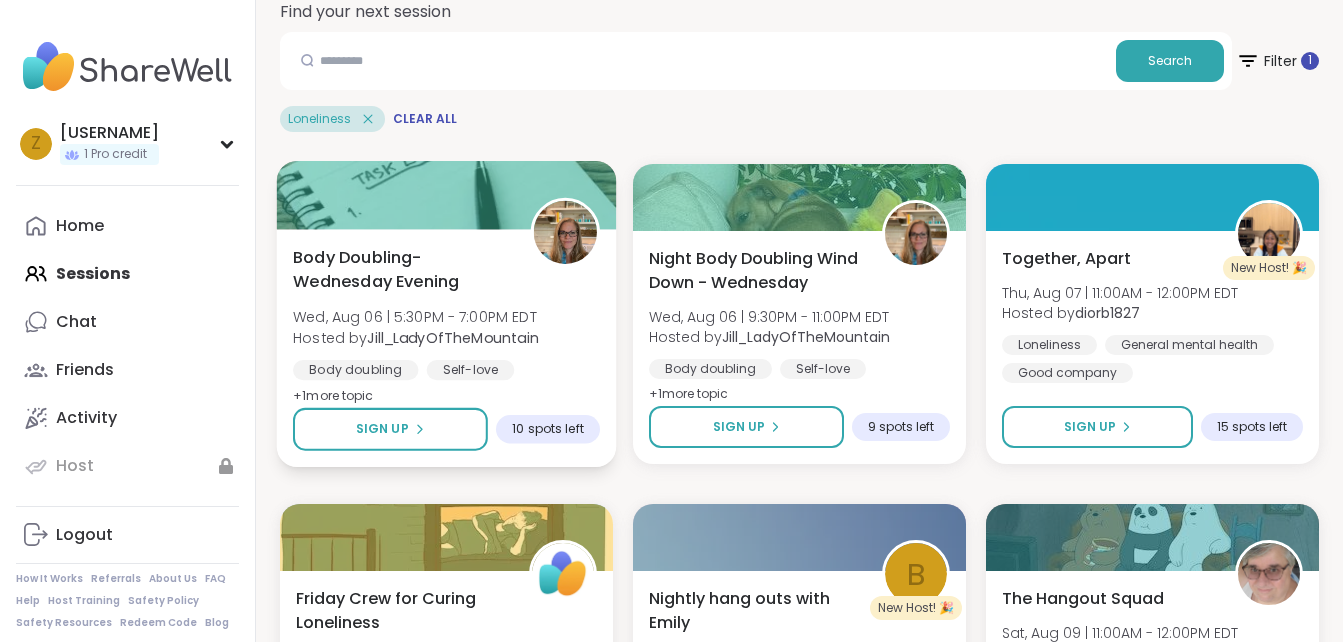 click on "+ 1  more topic" at bounding box center [333, 395] 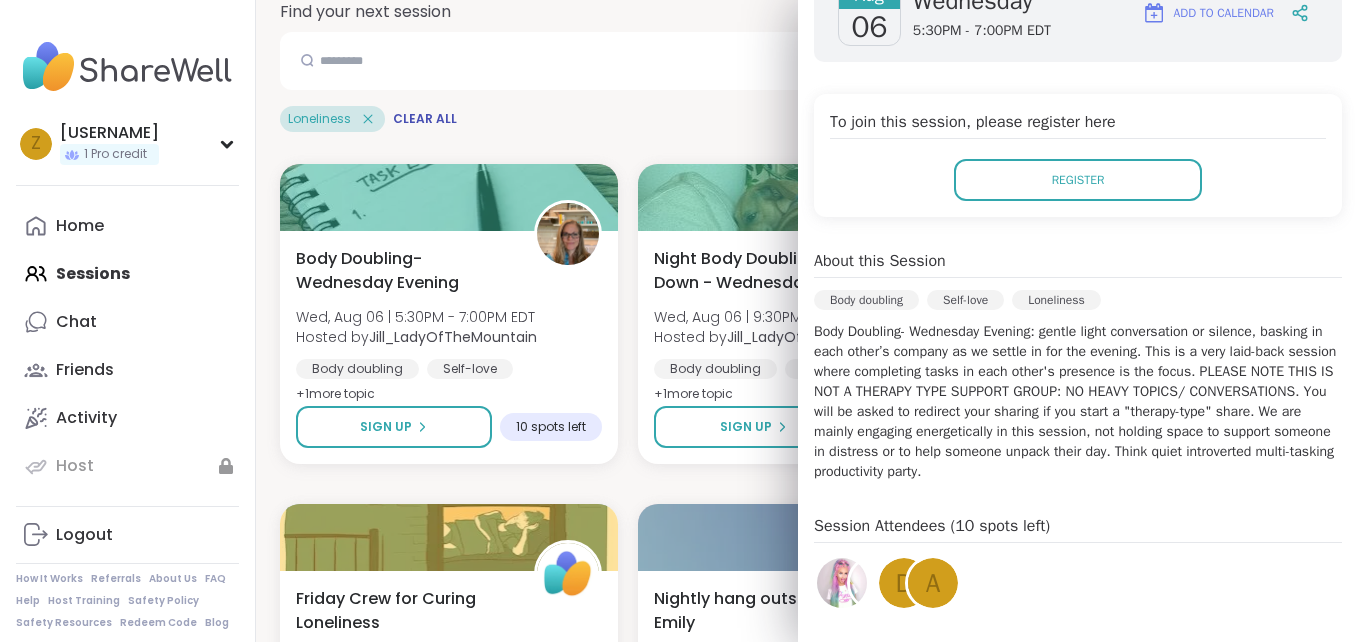 scroll, scrollTop: 332, scrollLeft: 0, axis: vertical 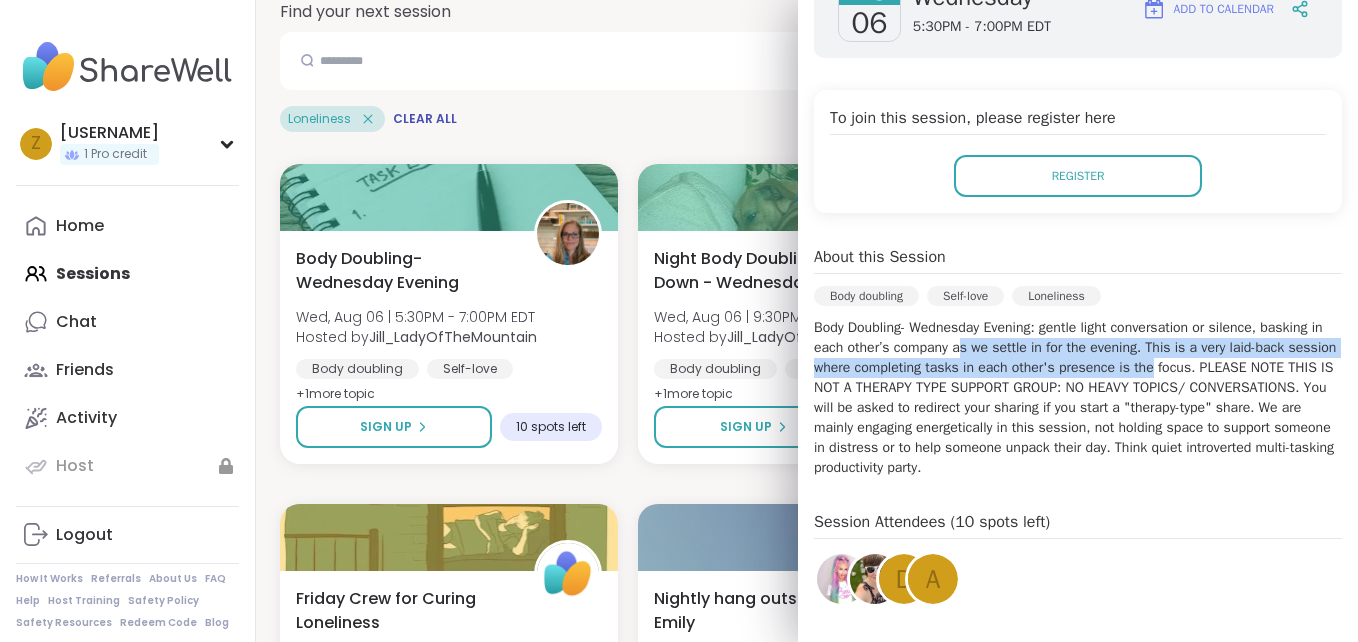 drag, startPoint x: 960, startPoint y: 350, endPoint x: 1183, endPoint y: 368, distance: 223.72528 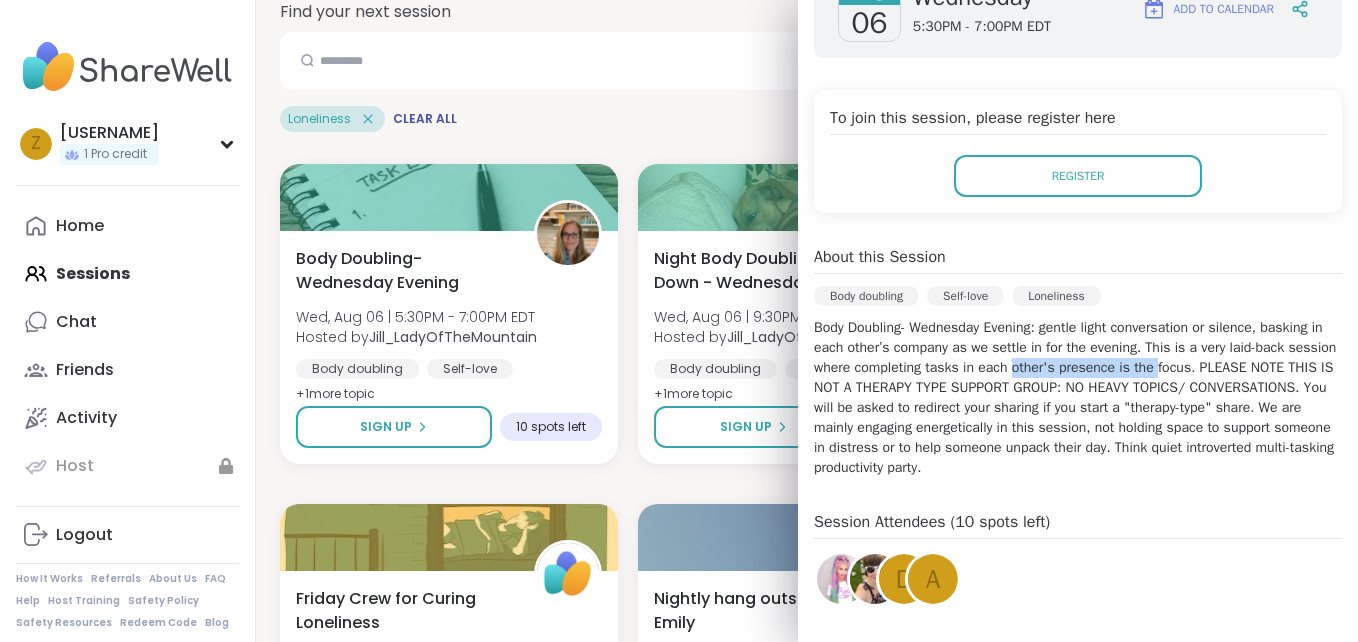 drag, startPoint x: 1183, startPoint y: 368, endPoint x: 1061, endPoint y: 369, distance: 122.0041 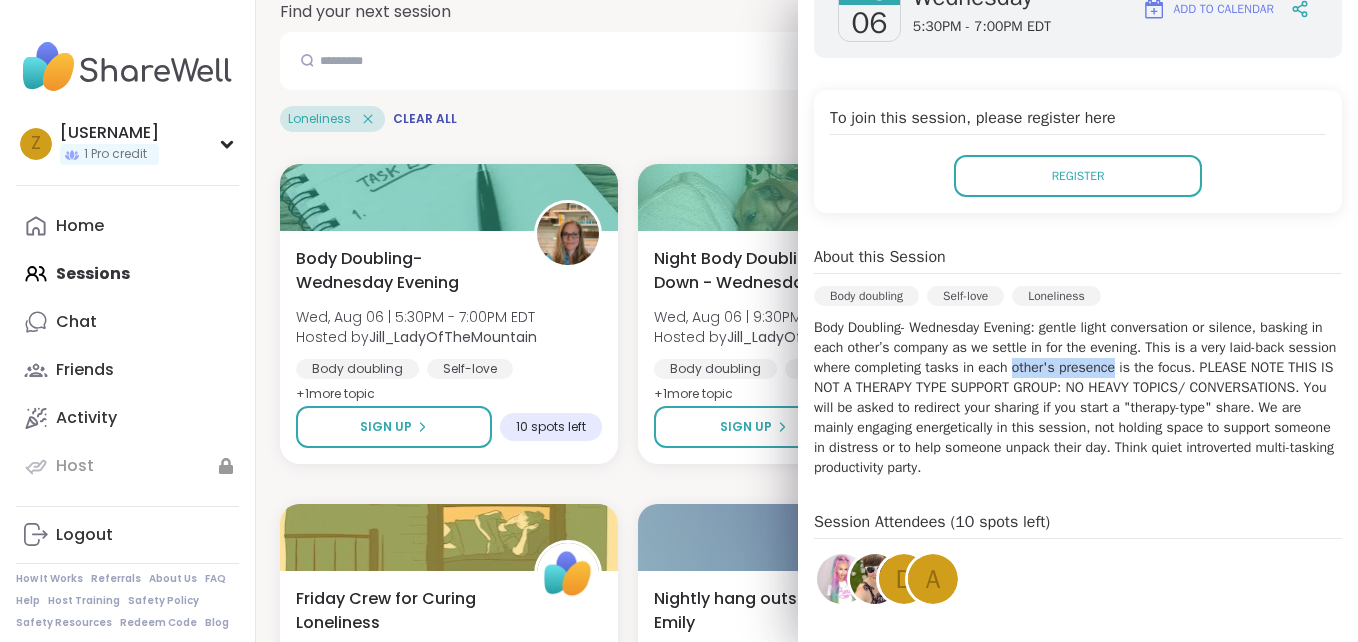 drag, startPoint x: 1061, startPoint y: 369, endPoint x: 1117, endPoint y: 370, distance: 56.008926 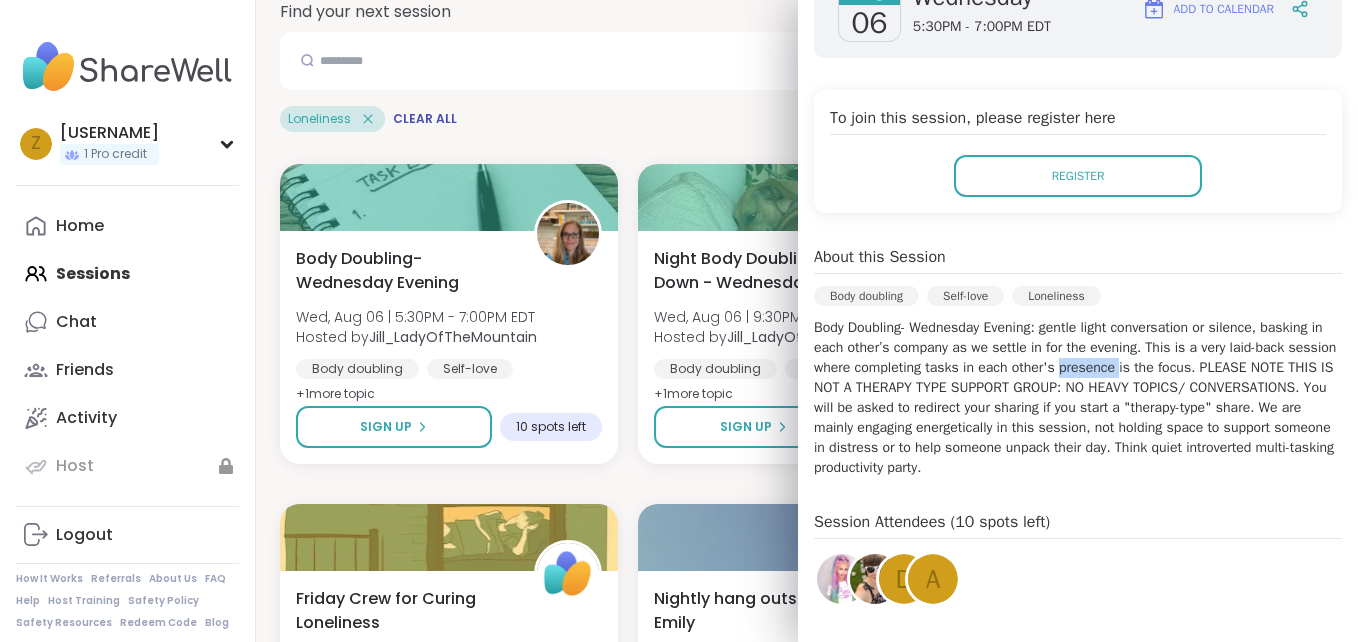 drag, startPoint x: 1117, startPoint y: 370, endPoint x: 1168, endPoint y: 372, distance: 51.0392 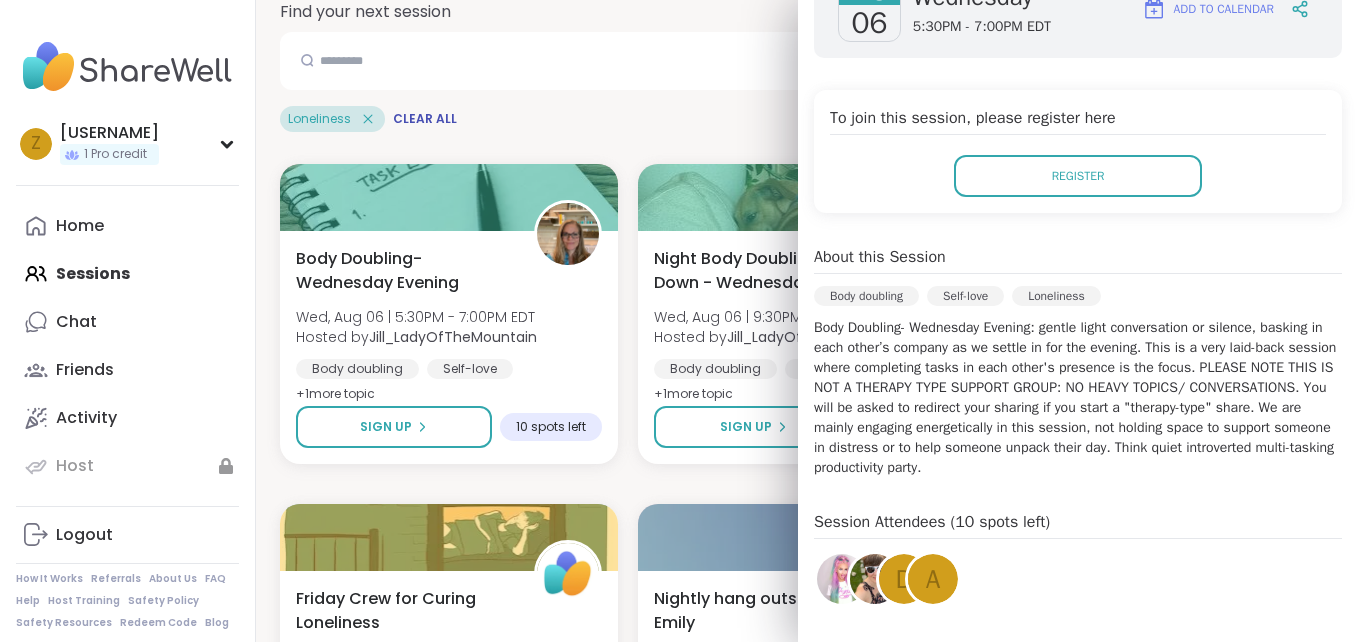 drag, startPoint x: 1168, startPoint y: 372, endPoint x: 1259, endPoint y: 374, distance: 91.02197 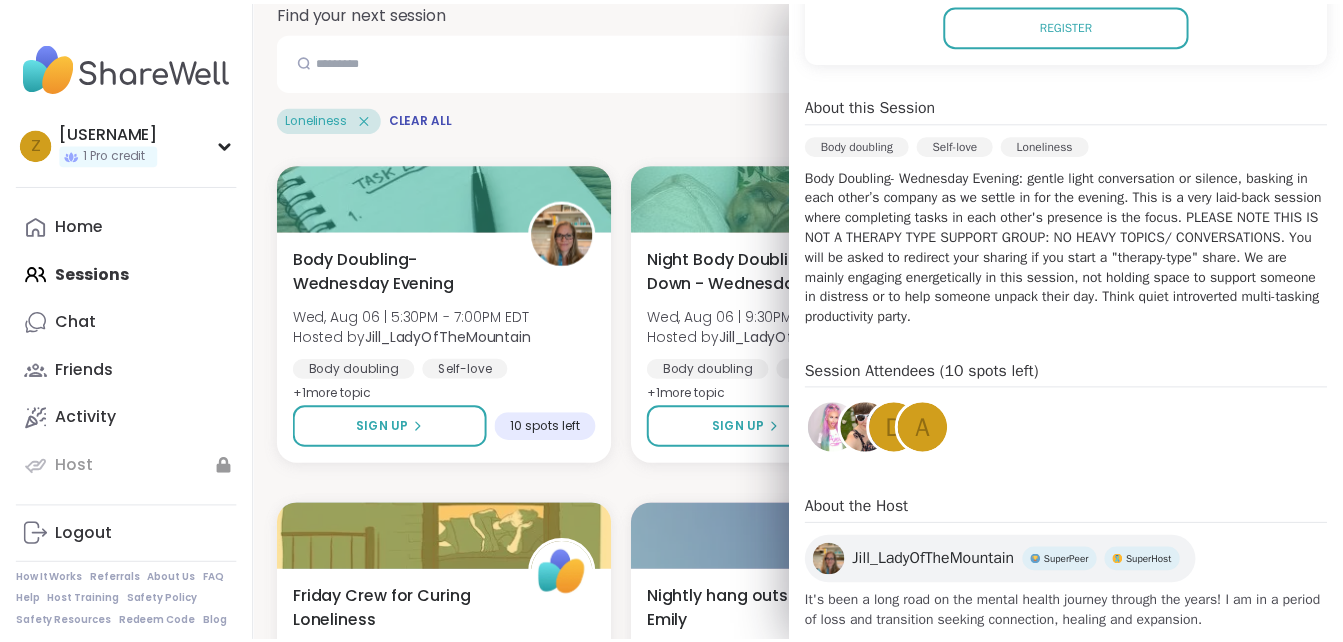 scroll, scrollTop: 497, scrollLeft: 0, axis: vertical 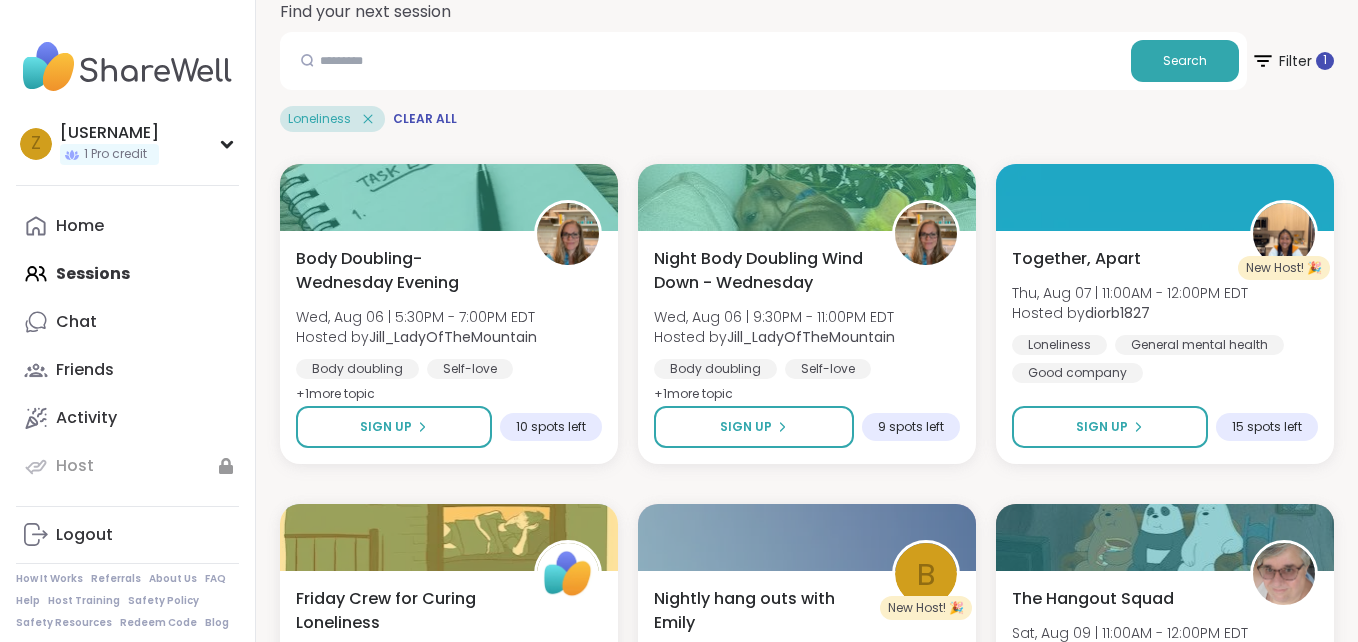 click on "Find your next session Search  Filter   1 Loneliness Clear All" at bounding box center (807, 66) 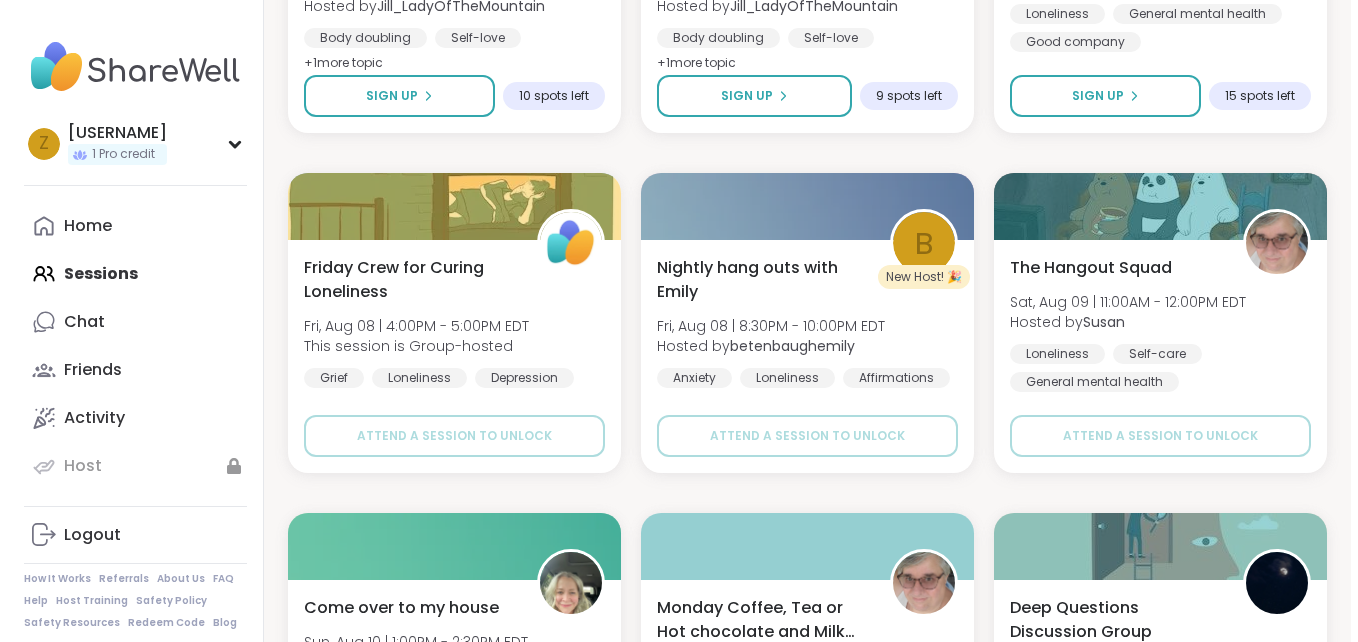 scroll, scrollTop: 630, scrollLeft: 0, axis: vertical 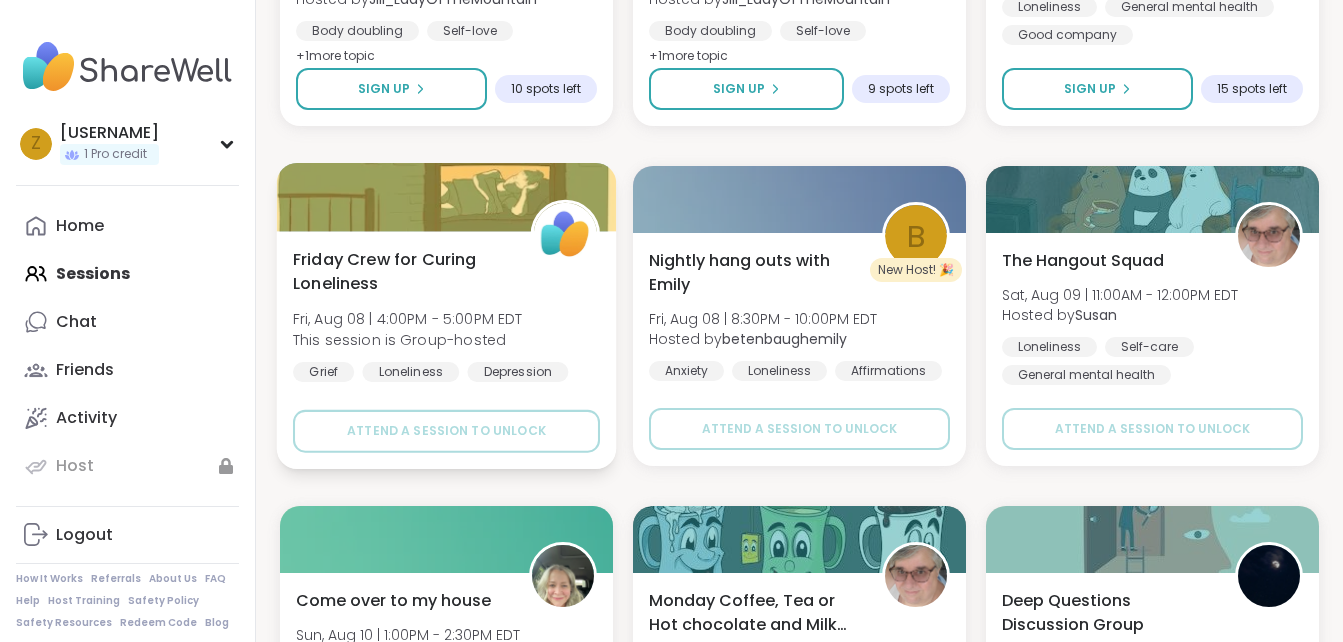 click on "Friday Crew for Curing Loneliness" at bounding box center [400, 271] 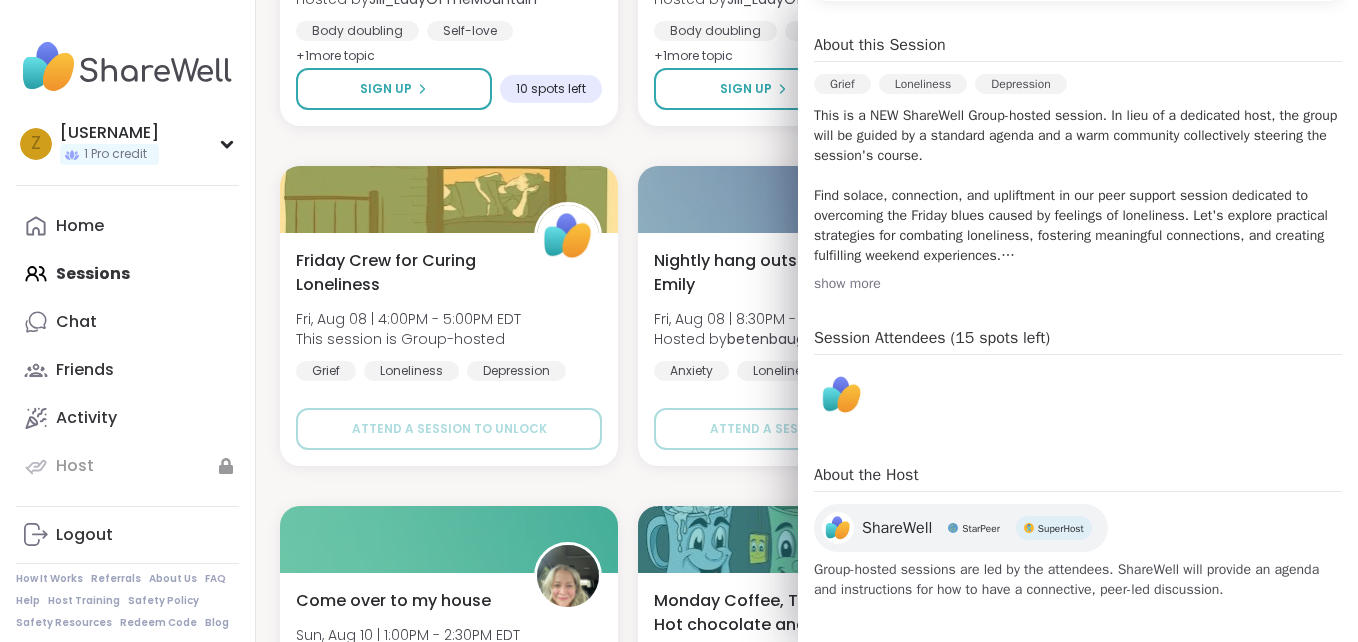 scroll, scrollTop: 550, scrollLeft: 0, axis: vertical 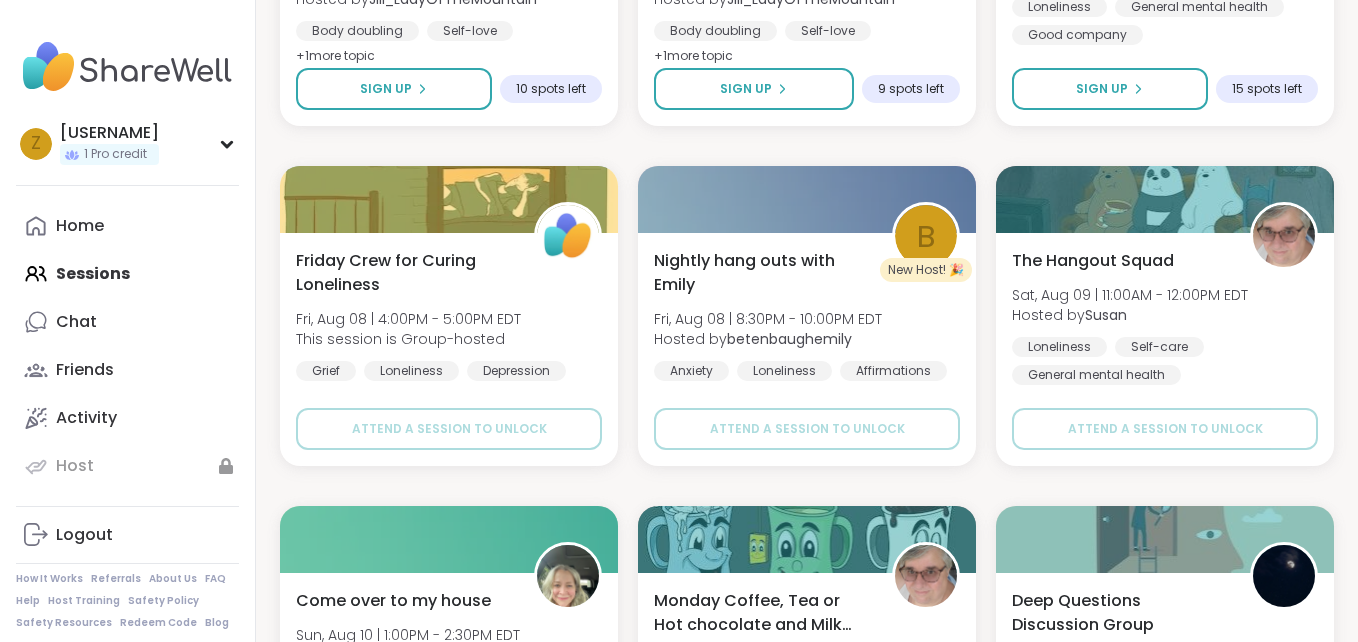 click on "Body Doubling- Wednesday Evening Wed, Aug 06 | 5:30PM - 7:00PM EDT Hosted by [USERNAME] Body doubling Self-love Loneliness + 1  more topic Sign Up 10 spots left Night Body Doubling Wind Down - Wednesday Wed, Aug 06 | 9:30PM - 11:00PM EDT Hosted by [USERNAME] Body doubling Self-love Loneliness + 1  more topic Sign Up 9 spots left New Host! 🎉 Together, Apart Thu, Aug 07 | 11:00AM - 12:00PM EDT Hosted by  [USERNAME] Loneliness General mental health Good company Sign Up 15 spots left Friday Crew for Curing Loneliness Fri, Aug 08 | 4:00PM - 5:00PM EDT This session is Group-hosted Grief Loneliness Depression Attend a session to unlock b New Host! 🎉 Nightly hang outs with Emily  Fri, Aug 08 | 8:30PM - 10:00PM EDT Hosted by  [USERNAME] Anxiety + 1" at bounding box center [807, 1649] 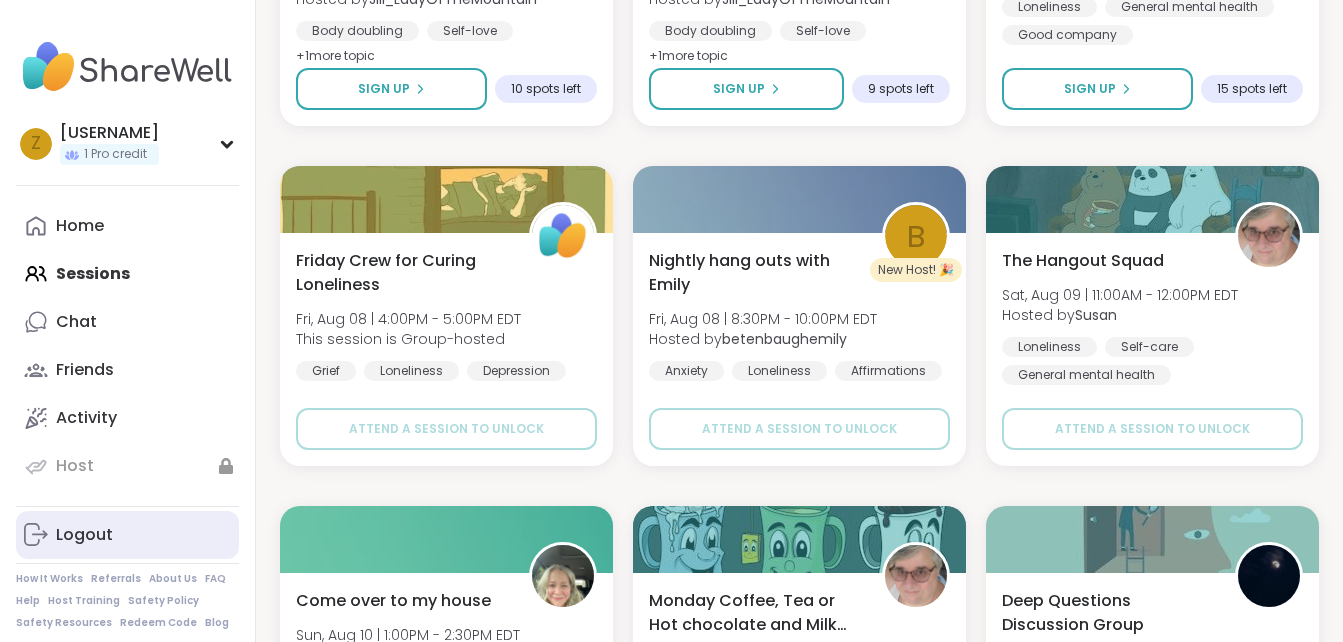 click on "Logout" at bounding box center [84, 535] 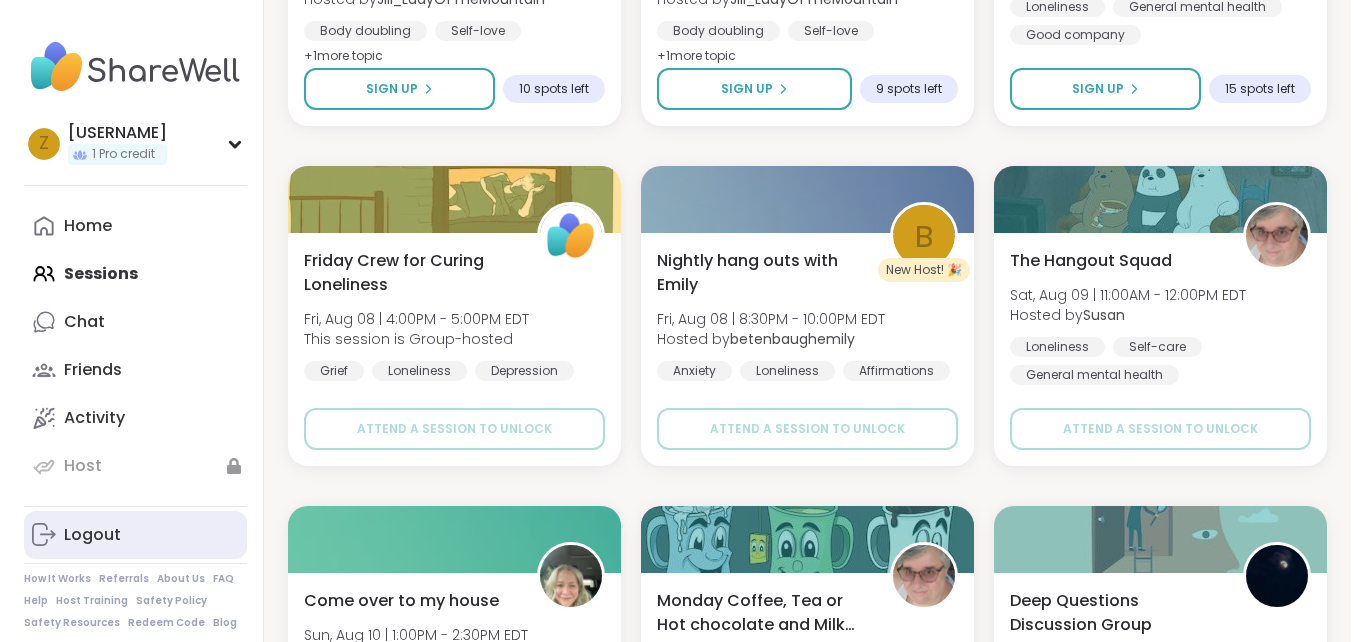 scroll, scrollTop: 0, scrollLeft: 0, axis: both 